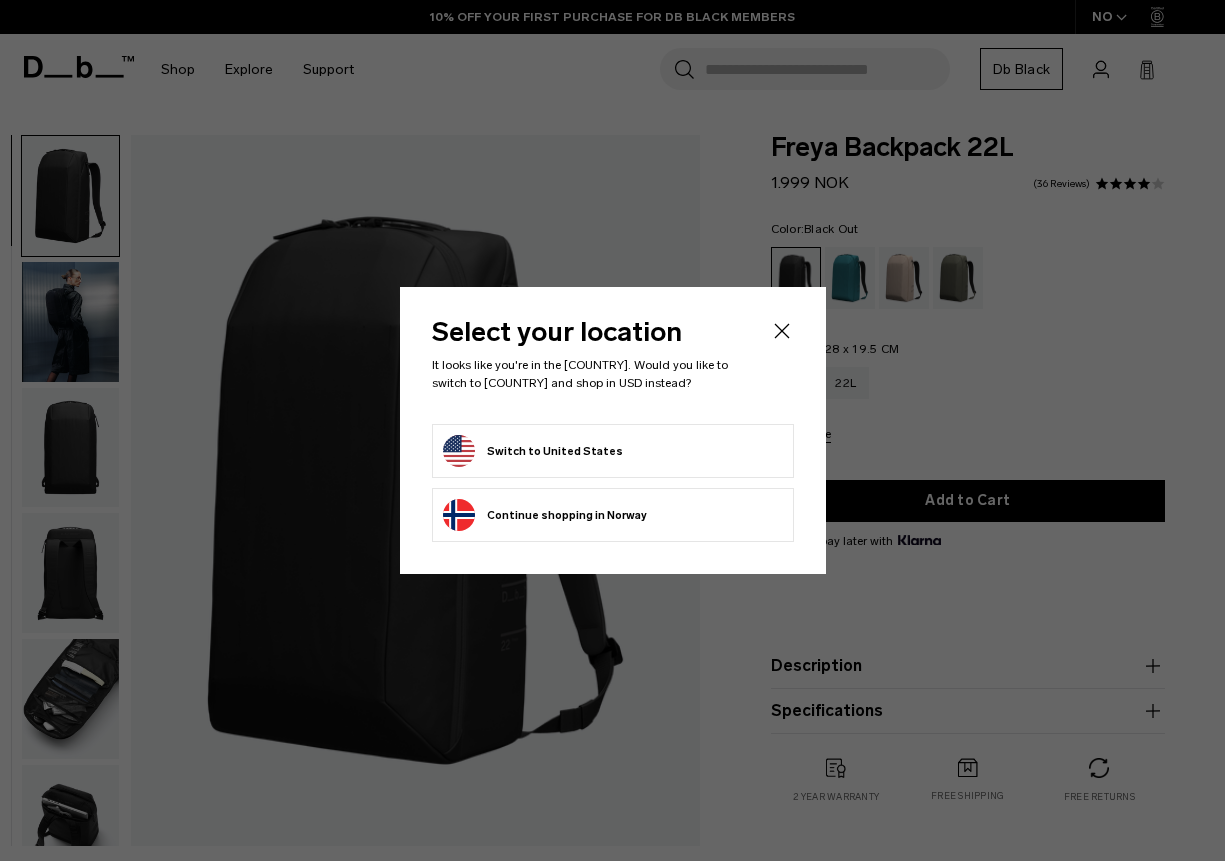 scroll, scrollTop: 0, scrollLeft: 0, axis: both 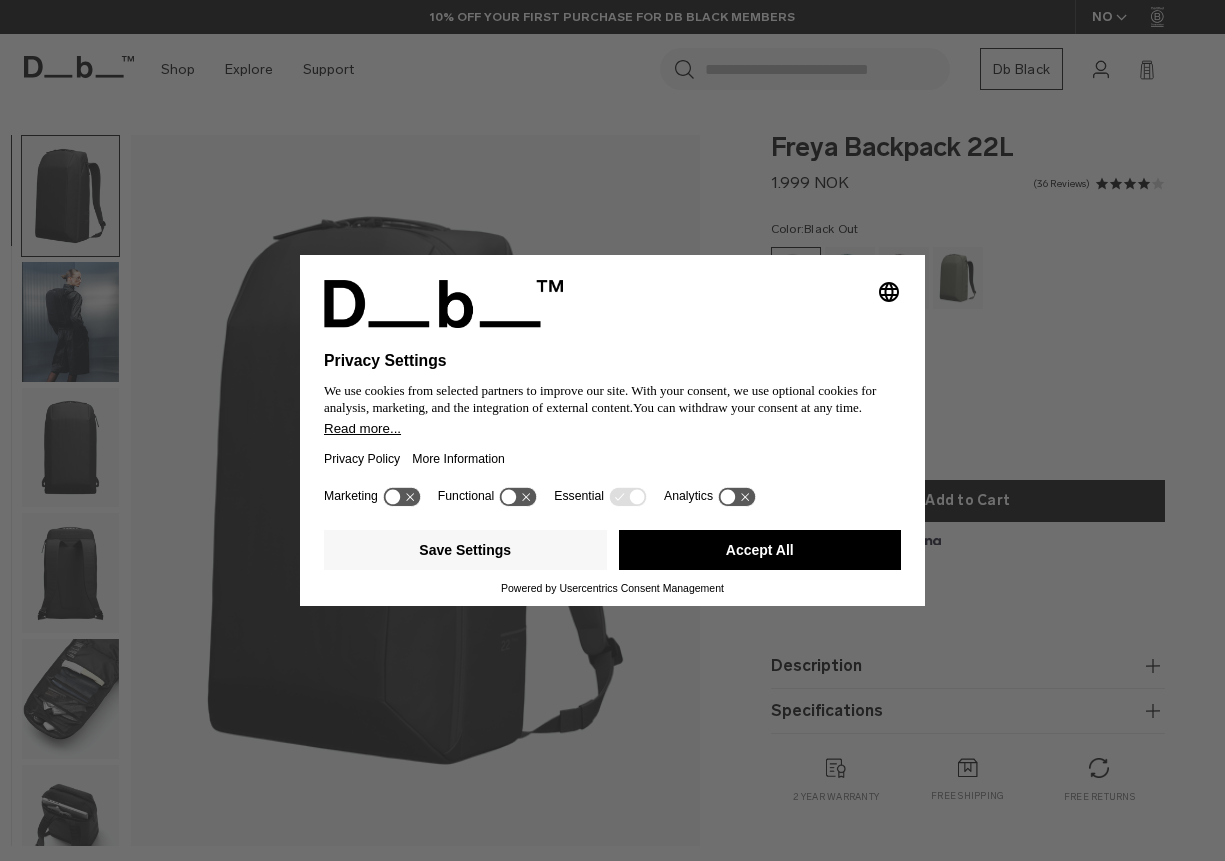 click on "Accept All" at bounding box center (760, 550) 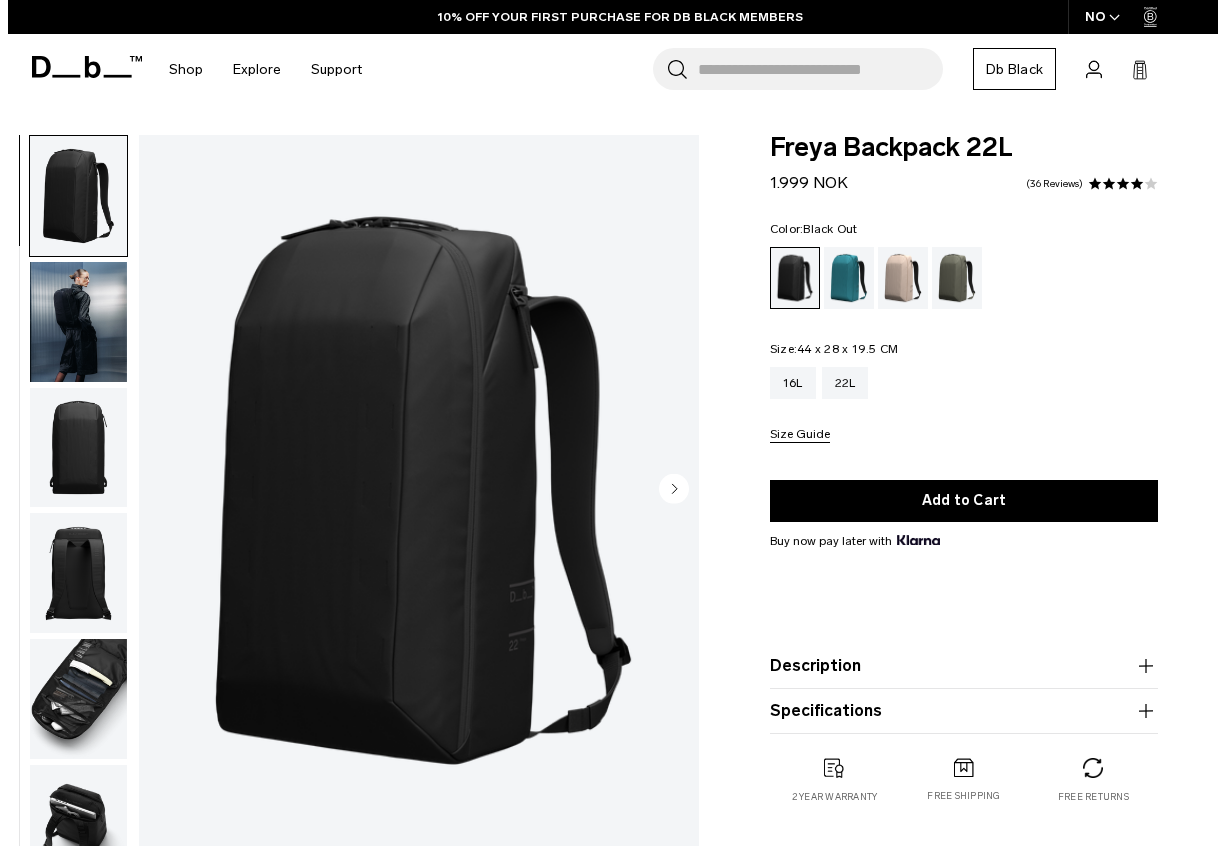 scroll, scrollTop: 0, scrollLeft: 0, axis: both 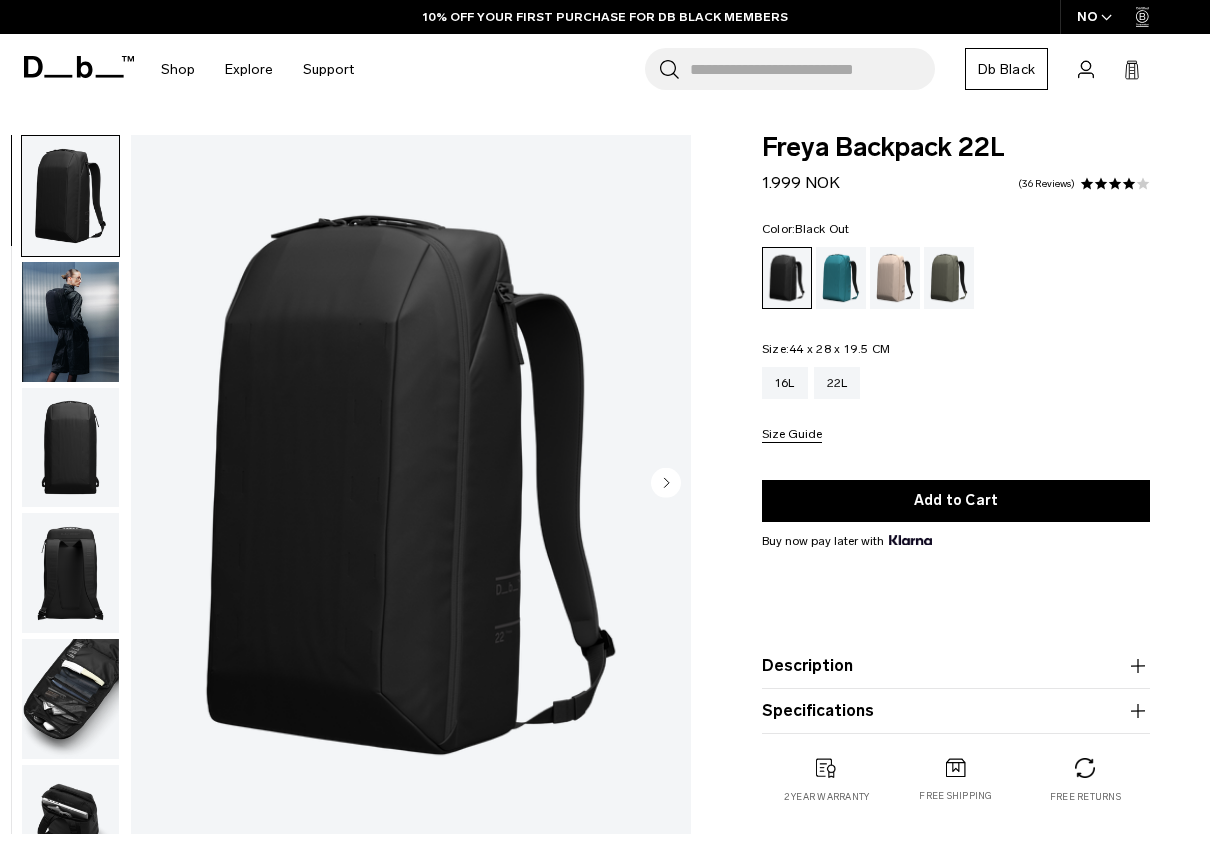 click on "NO" at bounding box center [1095, 17] 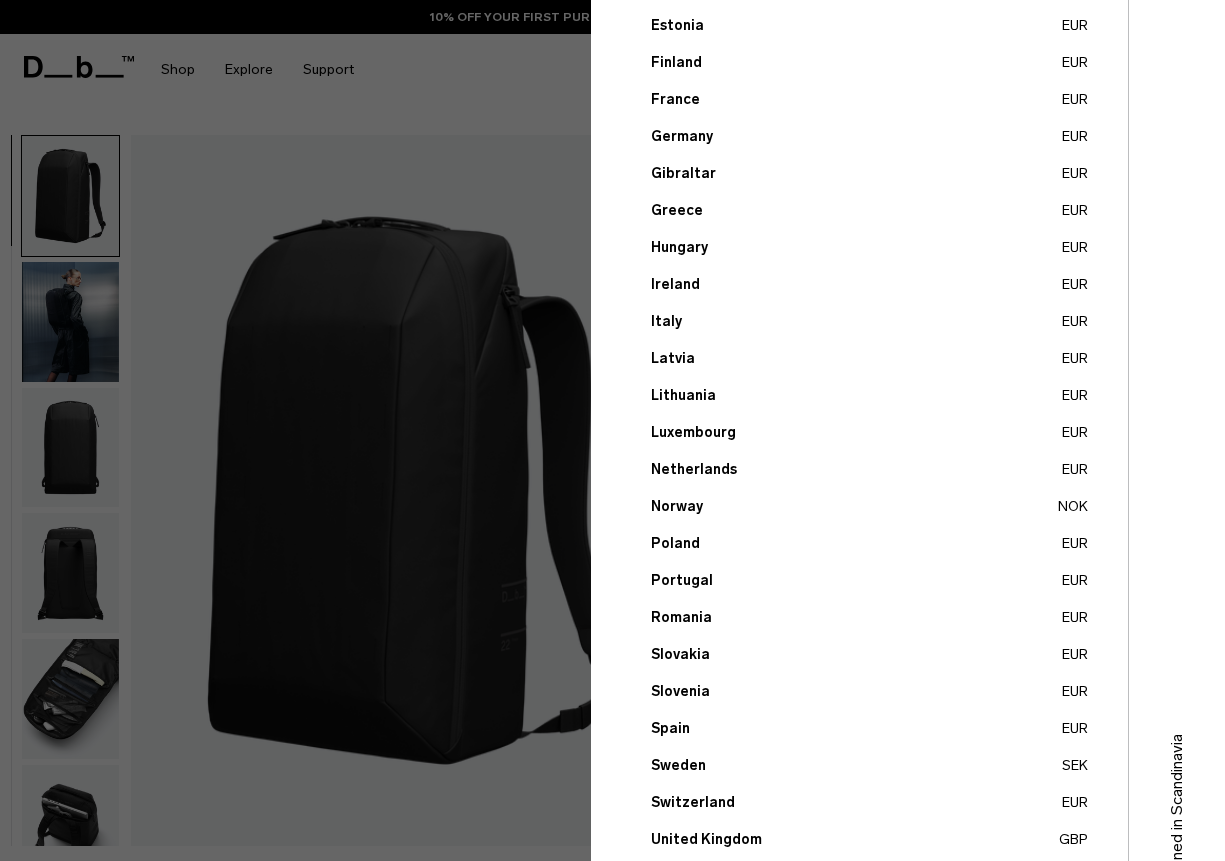 scroll, scrollTop: 614, scrollLeft: 0, axis: vertical 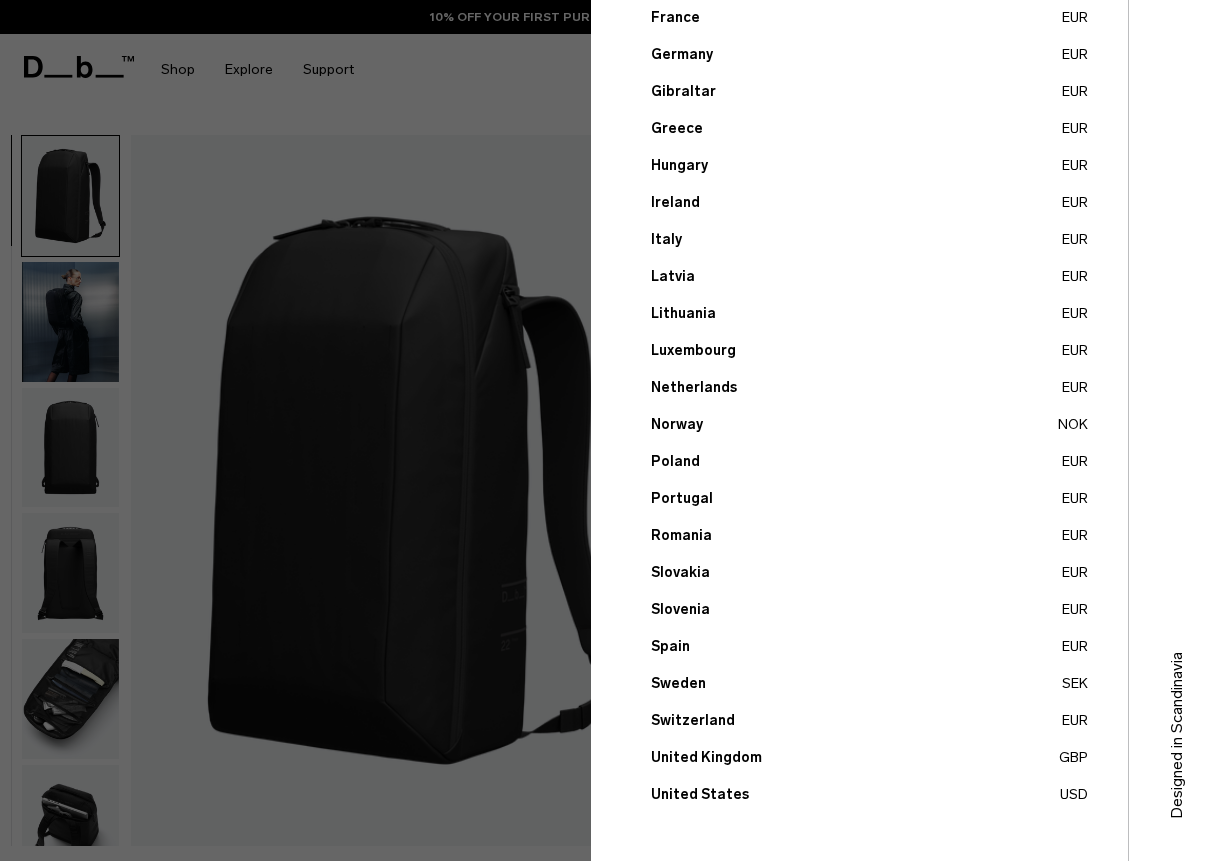 click on "United States
USD" at bounding box center (869, 794) 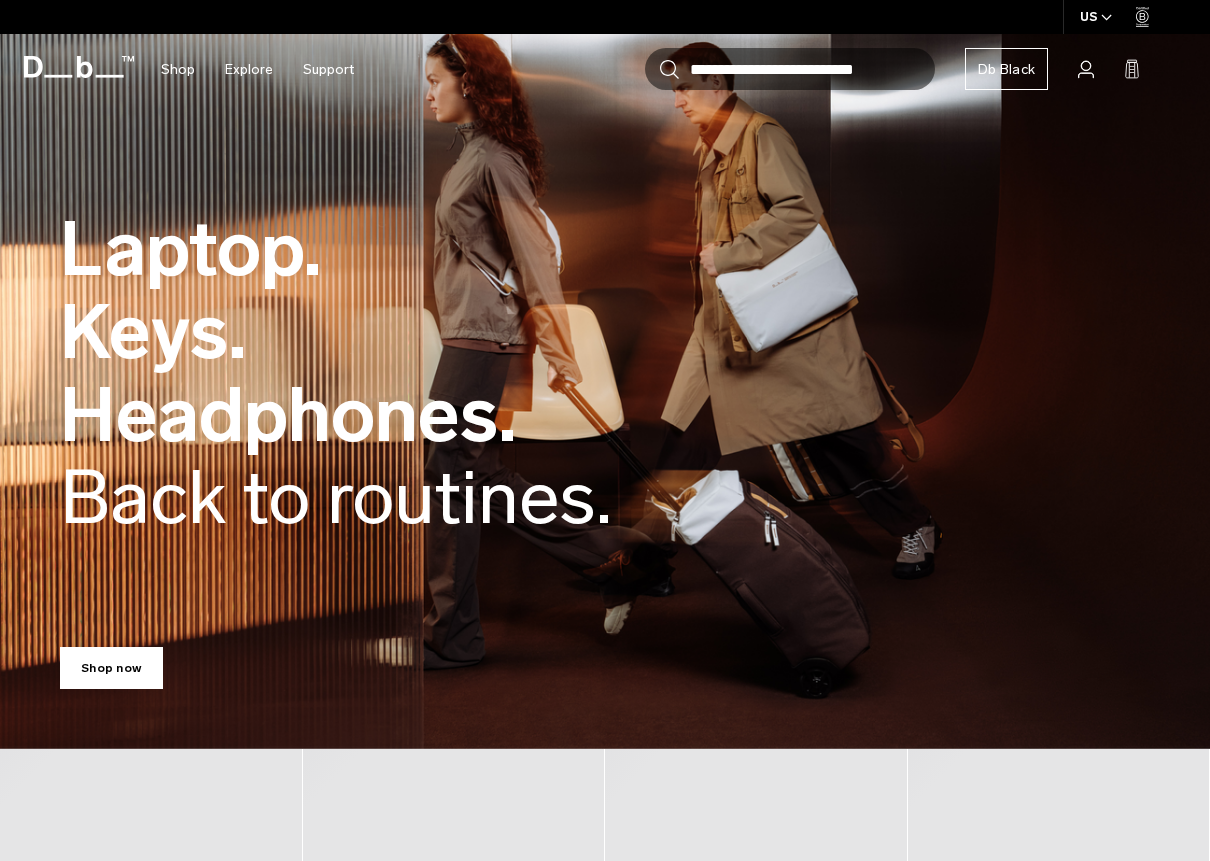 scroll, scrollTop: 0, scrollLeft: 0, axis: both 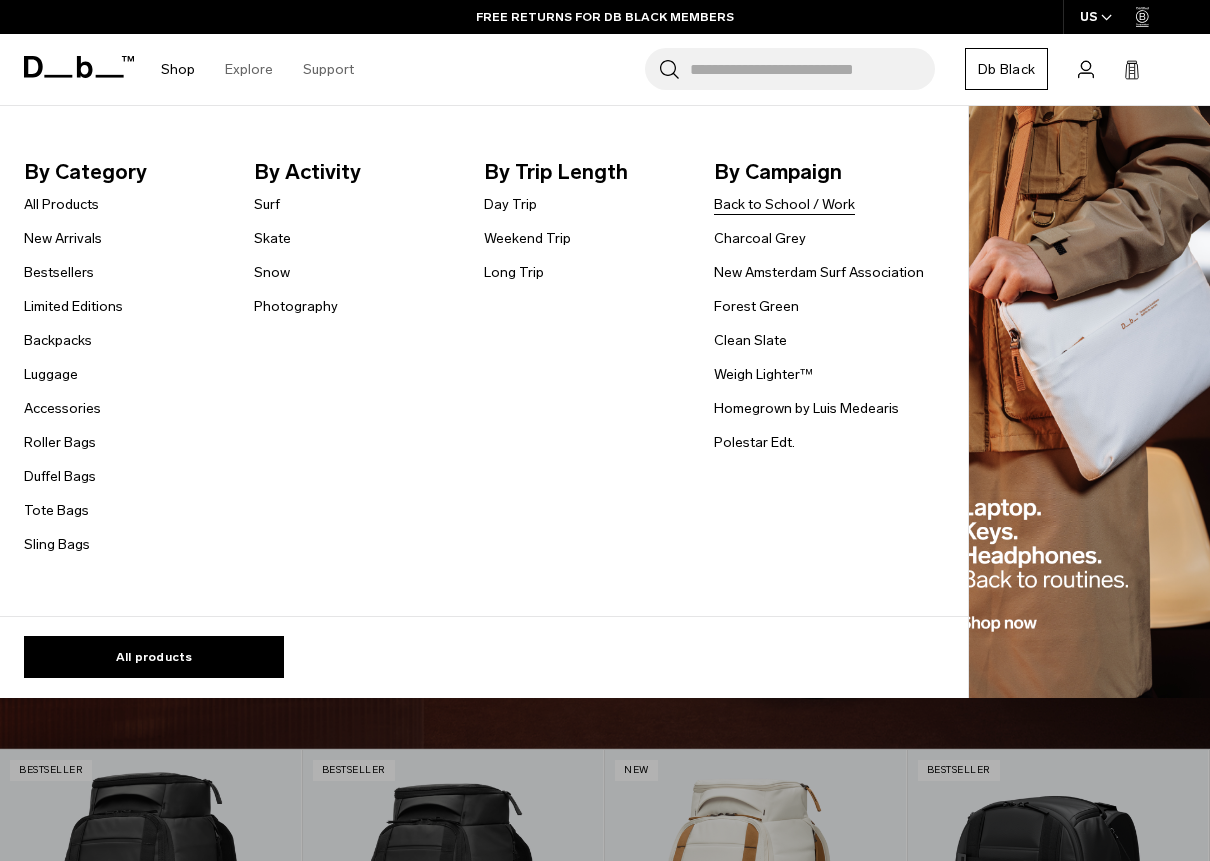 click on "Back to School / Work" at bounding box center [784, 204] 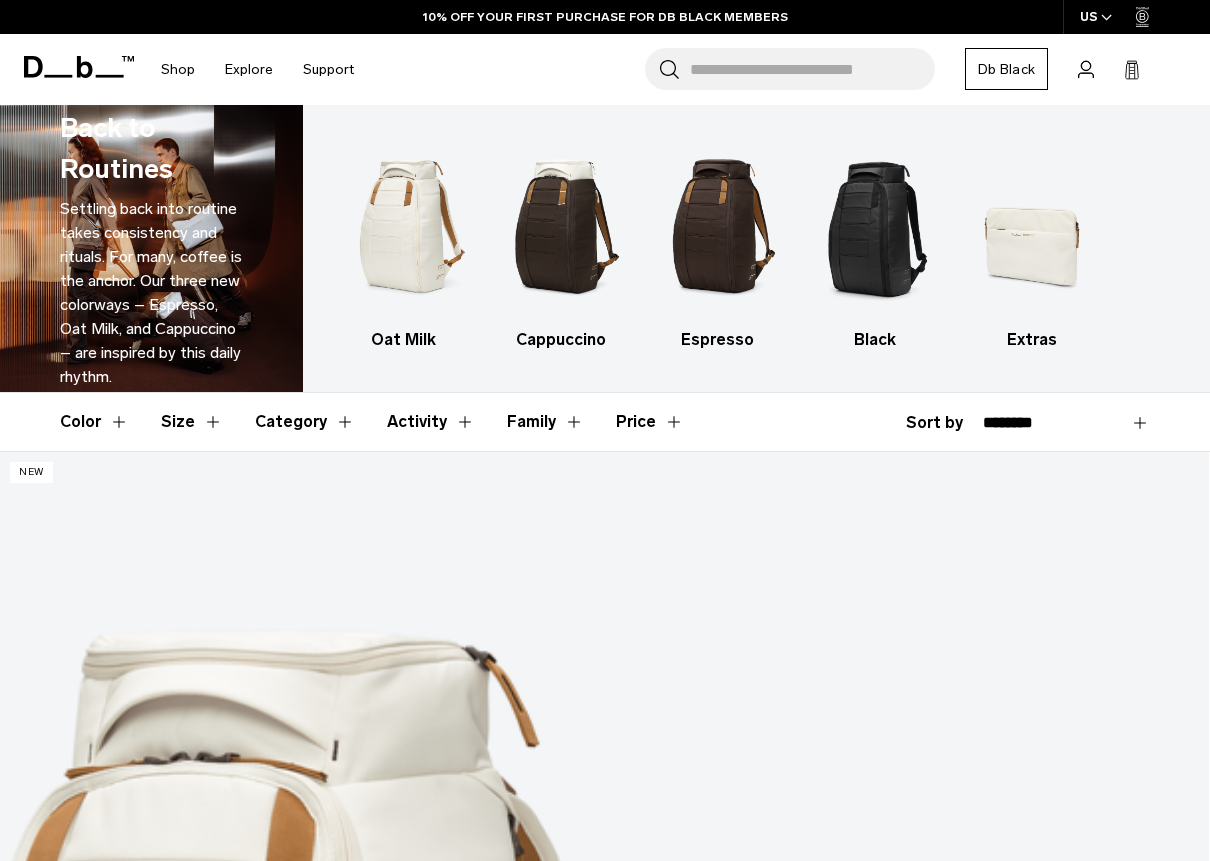 scroll, scrollTop: 500, scrollLeft: 0, axis: vertical 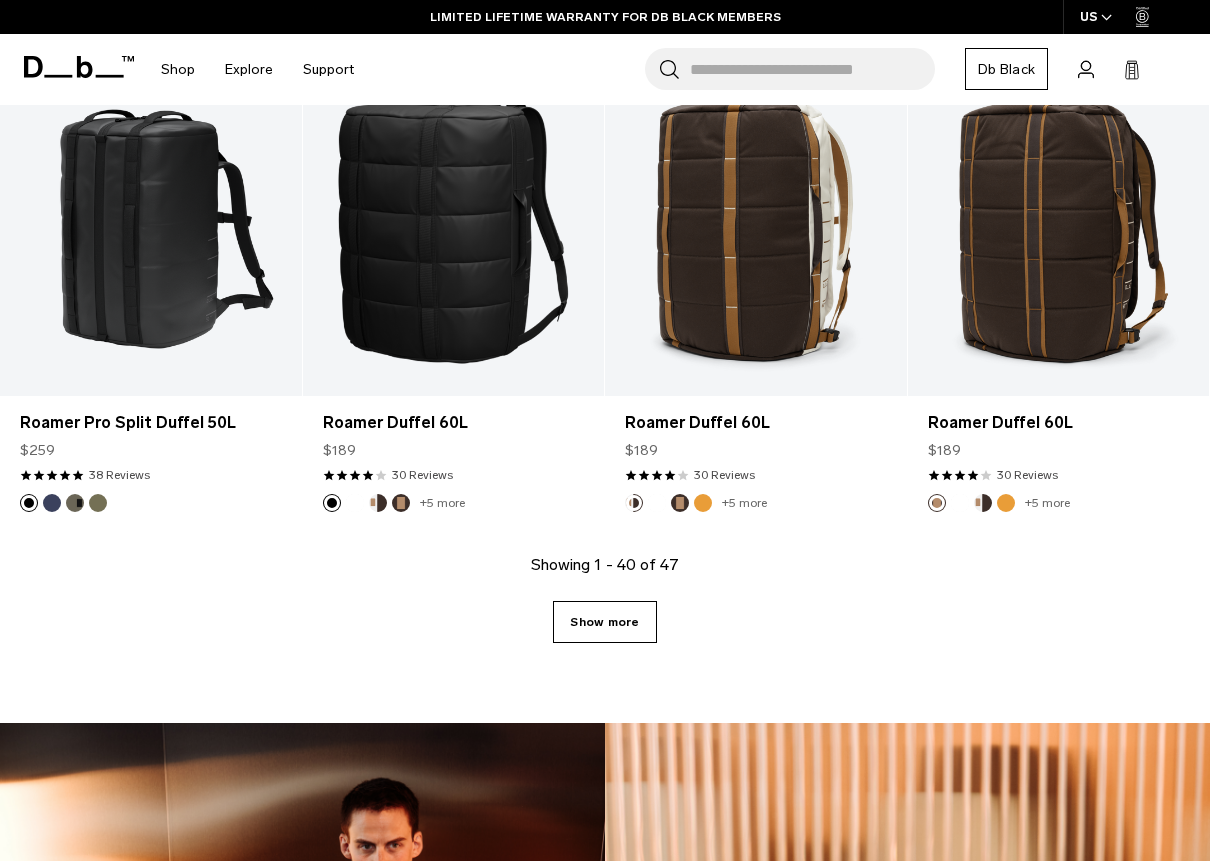 click on "Show more" at bounding box center [604, 622] 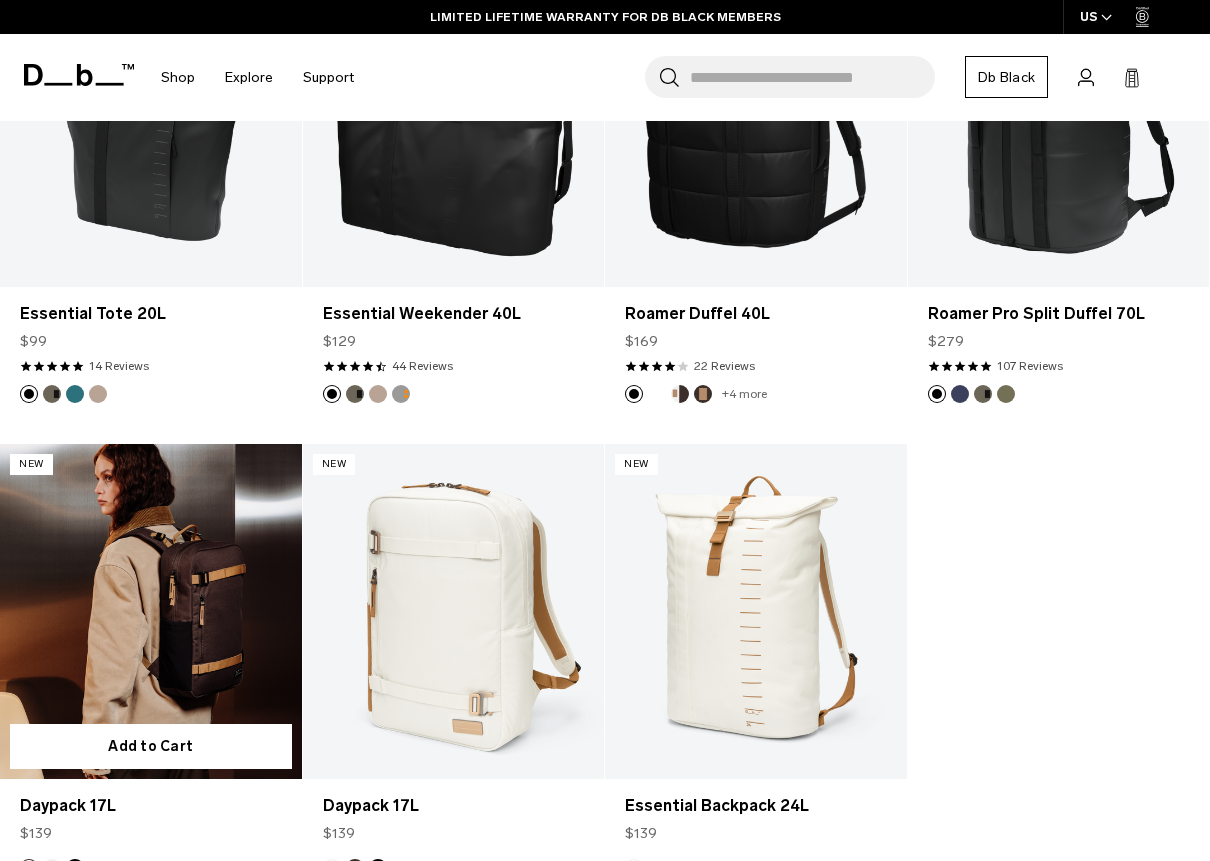 scroll, scrollTop: 6651, scrollLeft: 0, axis: vertical 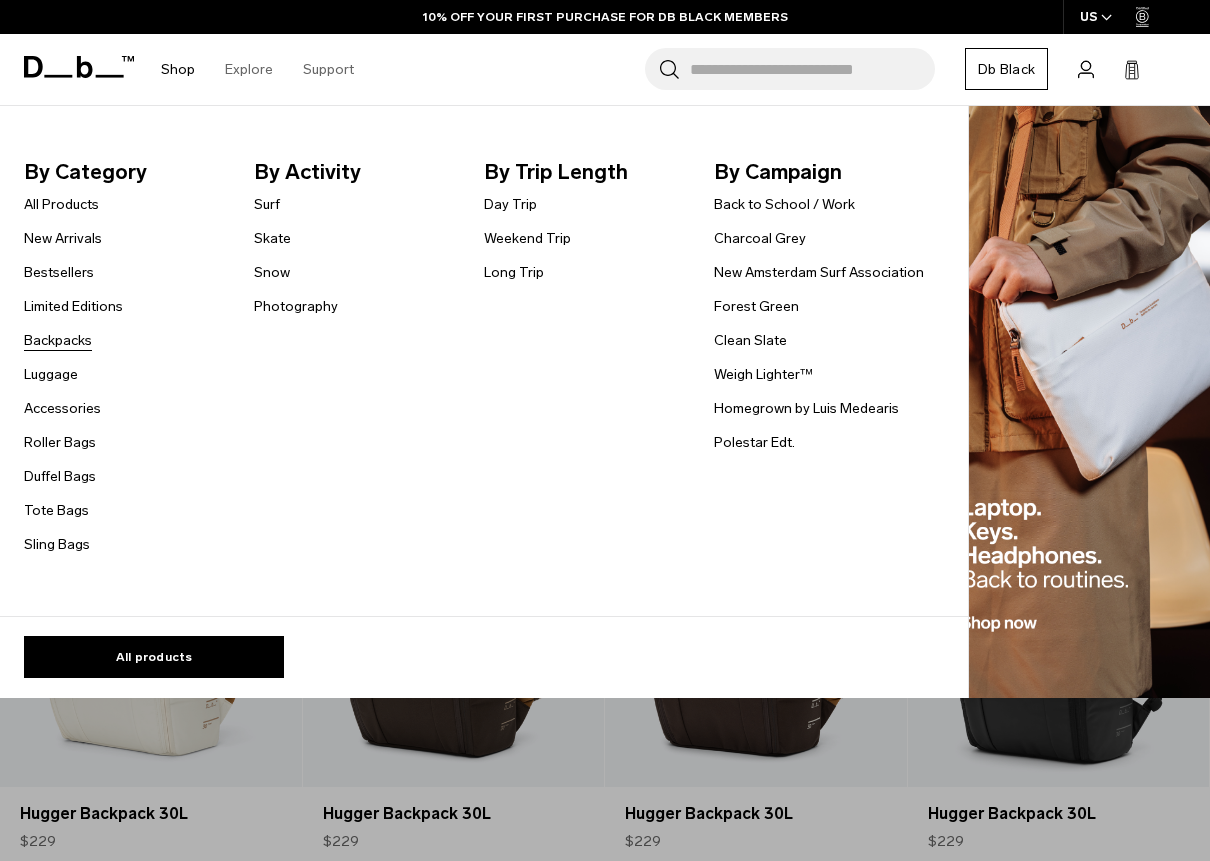 click on "Backpacks" at bounding box center [58, 340] 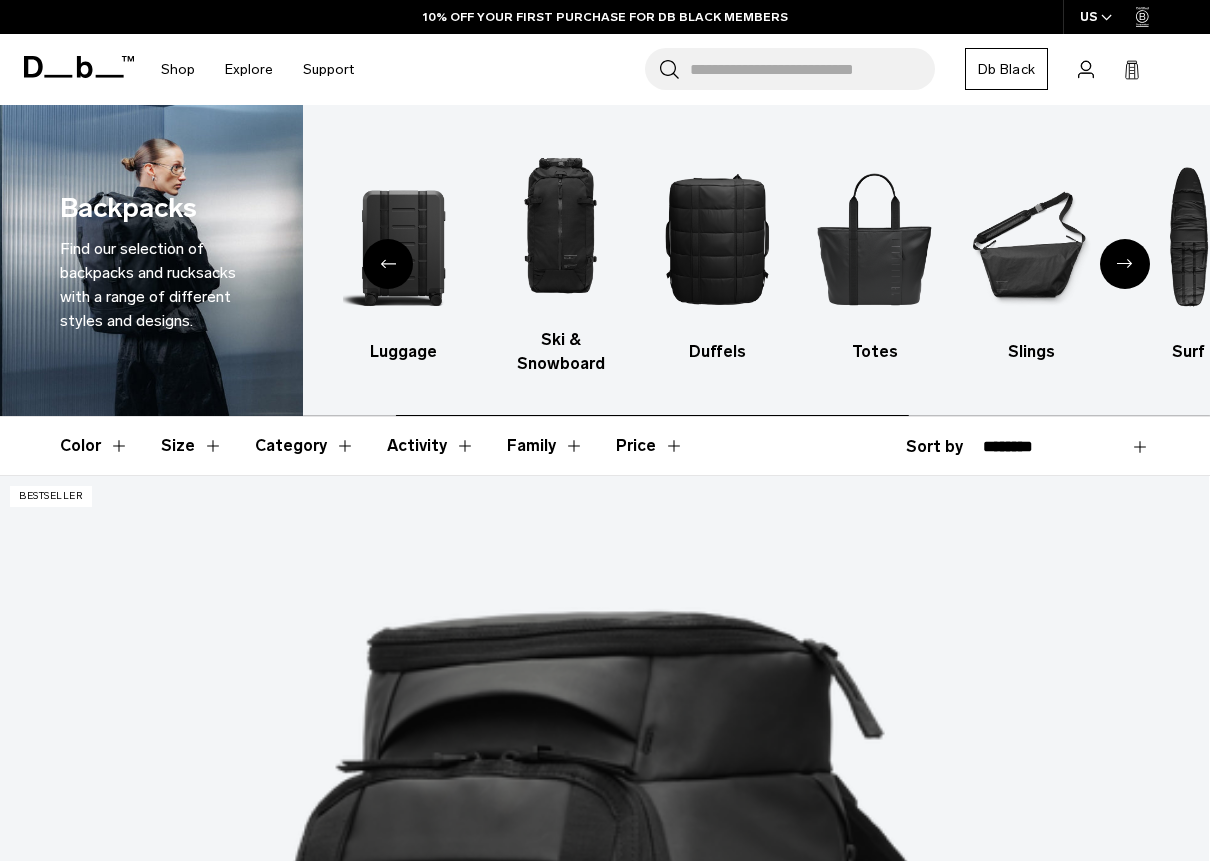 scroll, scrollTop: 363, scrollLeft: 0, axis: vertical 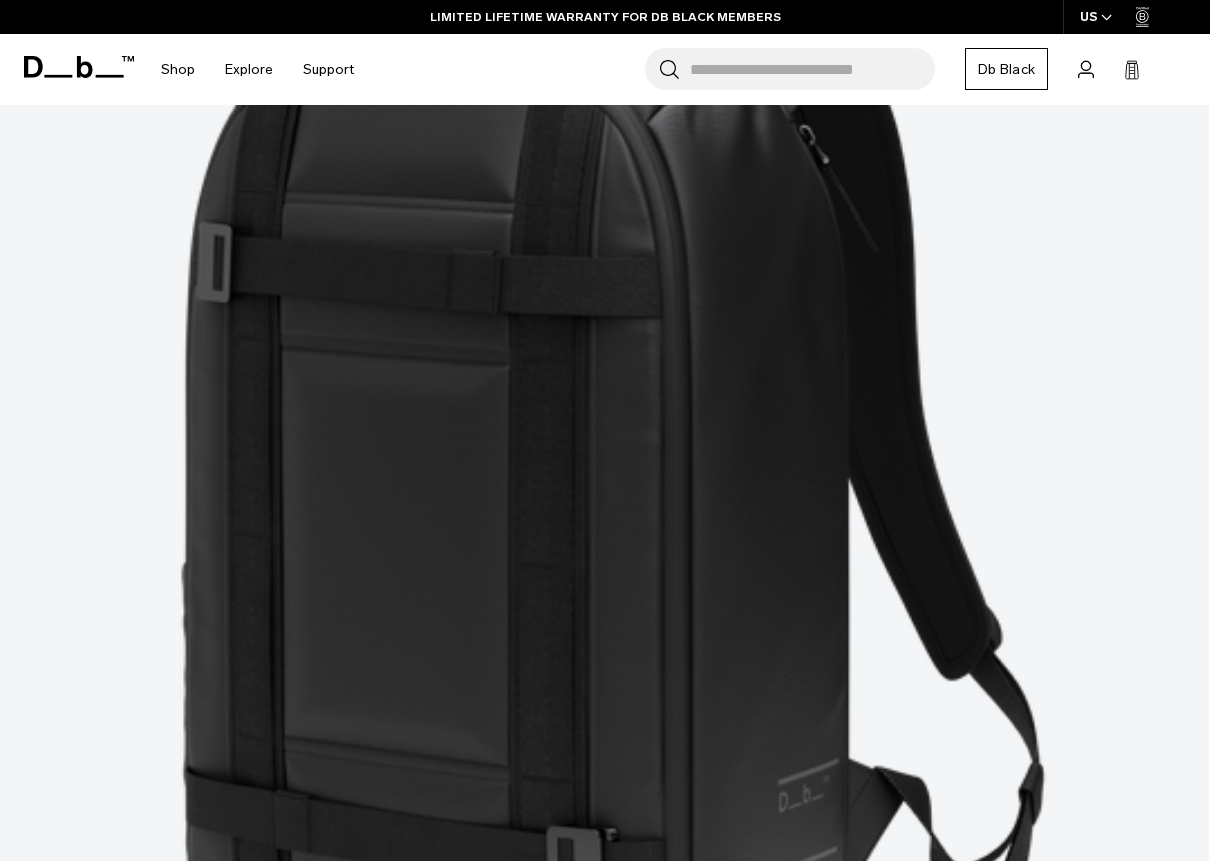 click on "Showing 1 - 40 of 163
Show more" at bounding box center (605, 55404) 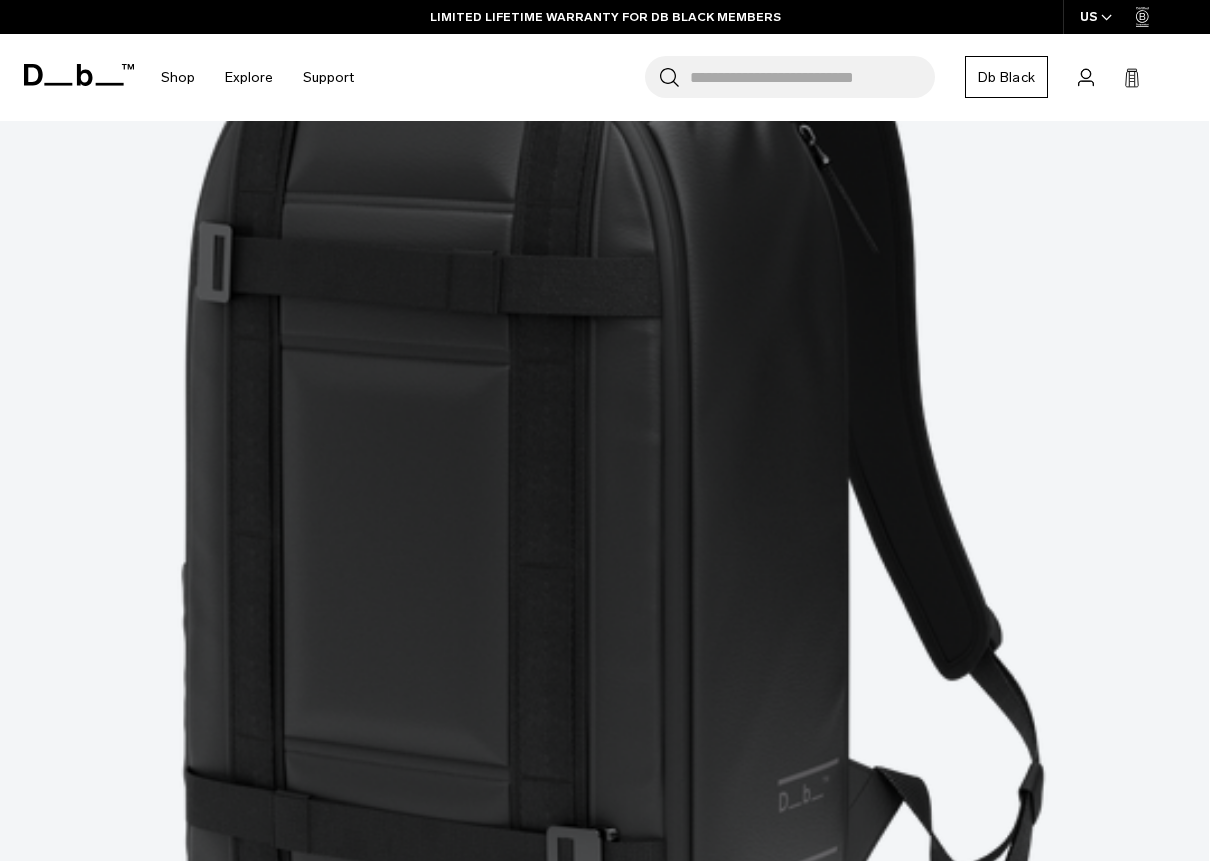scroll, scrollTop: 5261, scrollLeft: 0, axis: vertical 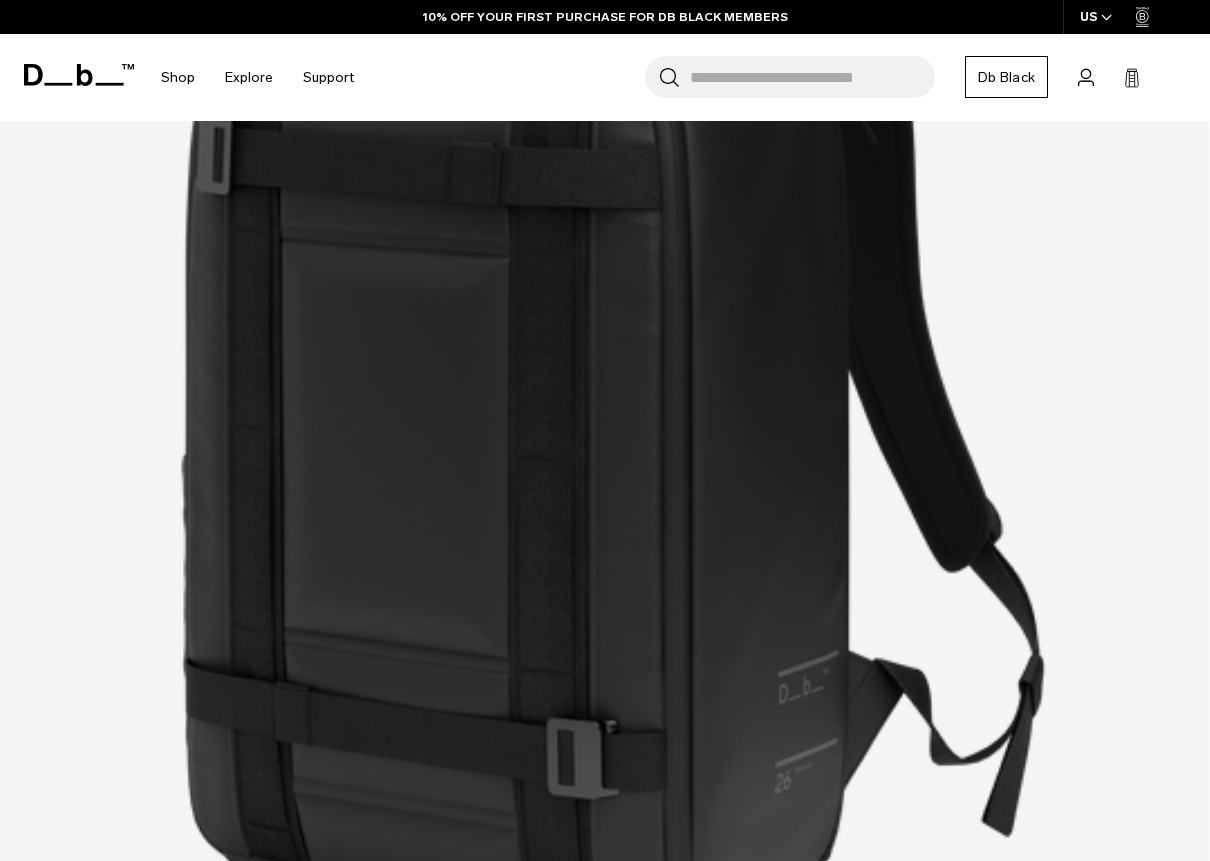 click on "Skip to content
Summer Sale Ends In:
00
days,
00
hours,
00
minutes ,
00
seconds
BUY NOW, PAY LATER WITH KLARNA
10% OFF YOUR FIRST PURCHASE FOR DB BLACK MEMBERS
FREE SHIPPING FOR DB BLACK MEMBERS
FREE RETURNS FOR DB BLACK MEMBERS
LIMITED LIFETIME WARRANTY FOR DB BLACK MEMBERS
BUY NOW, PAY LATER WITH KLARNA
10% OFF YOUR FIRST PURCHASE FOR DB BLACK MEMBERS
Summer Sale Ends In:
00
days,
00" at bounding box center [605, -4831] 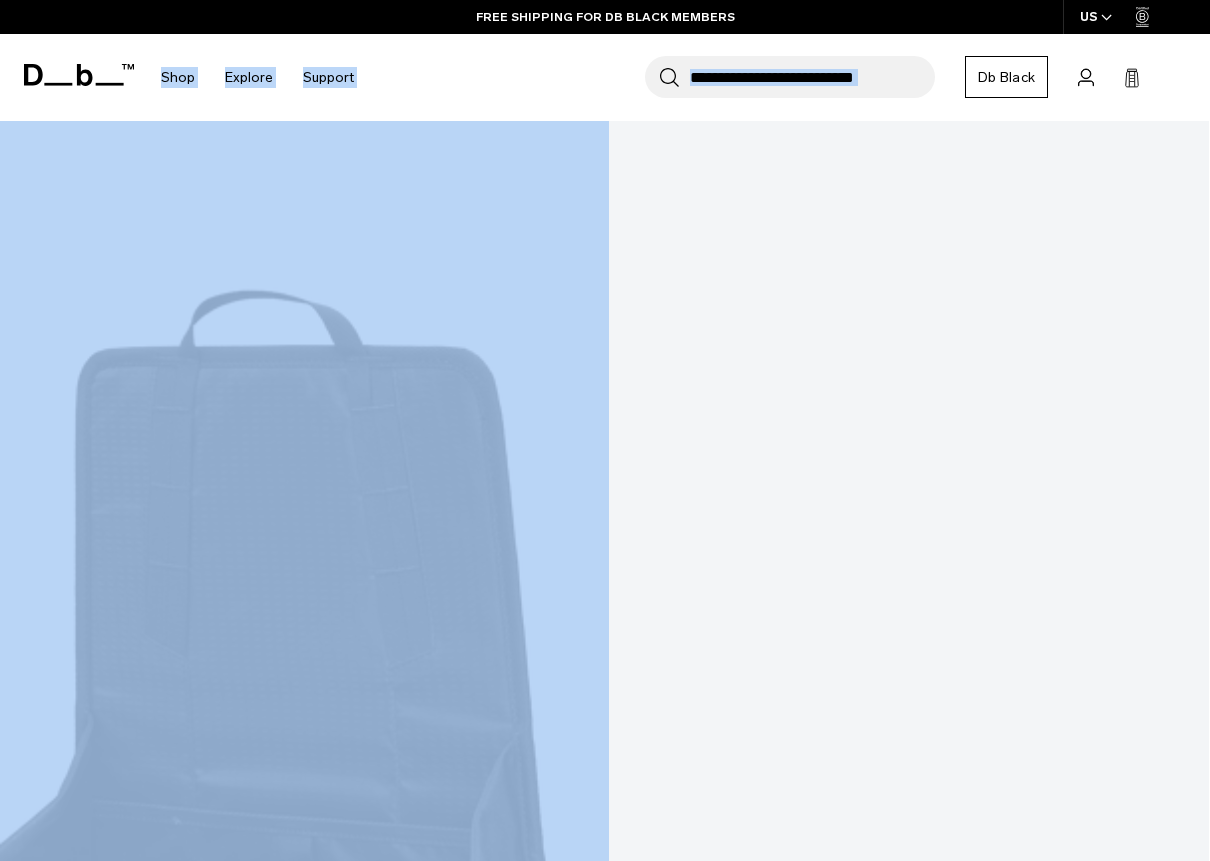 scroll, scrollTop: 6361, scrollLeft: 0, axis: vertical 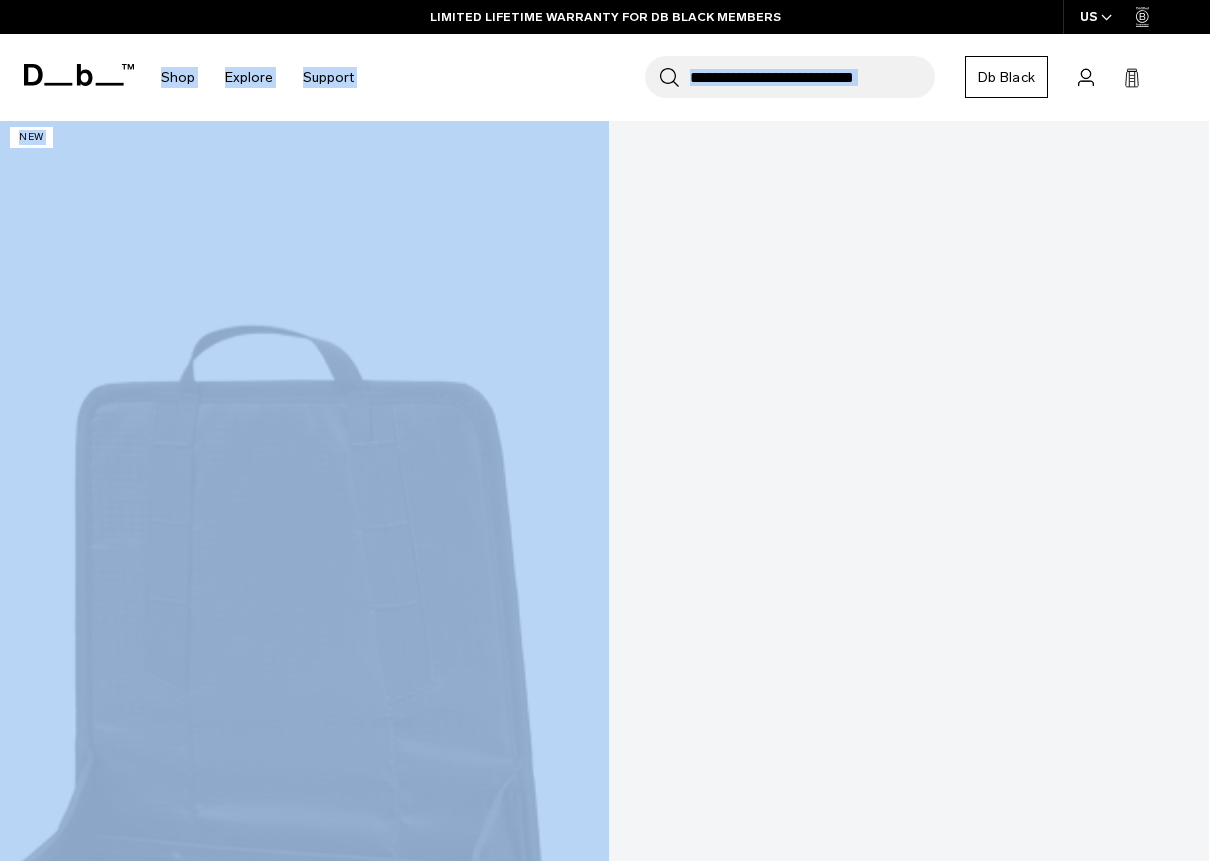 click on "LIMITED LIFETIME WARRANTY FOR DB BLACK MEMBERS" at bounding box center [605, 17] 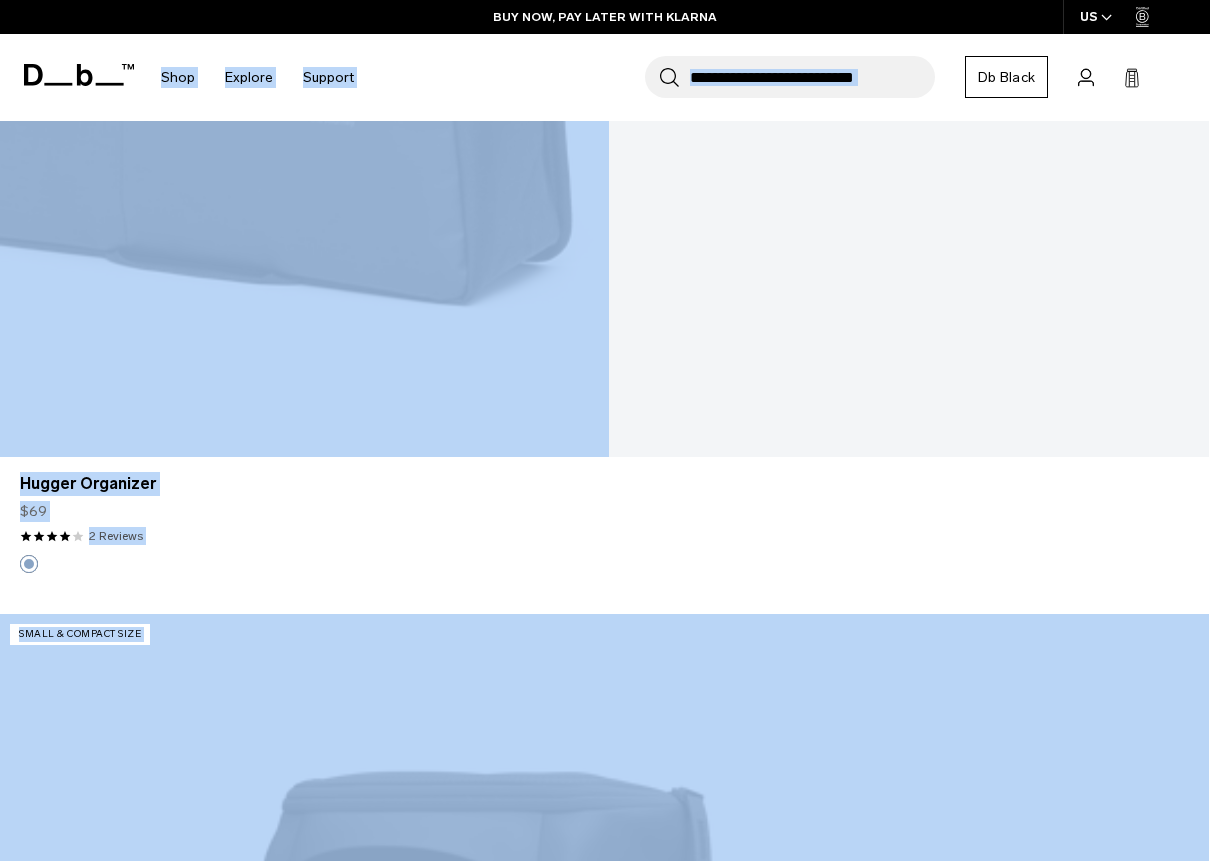 scroll, scrollTop: 7461, scrollLeft: 0, axis: vertical 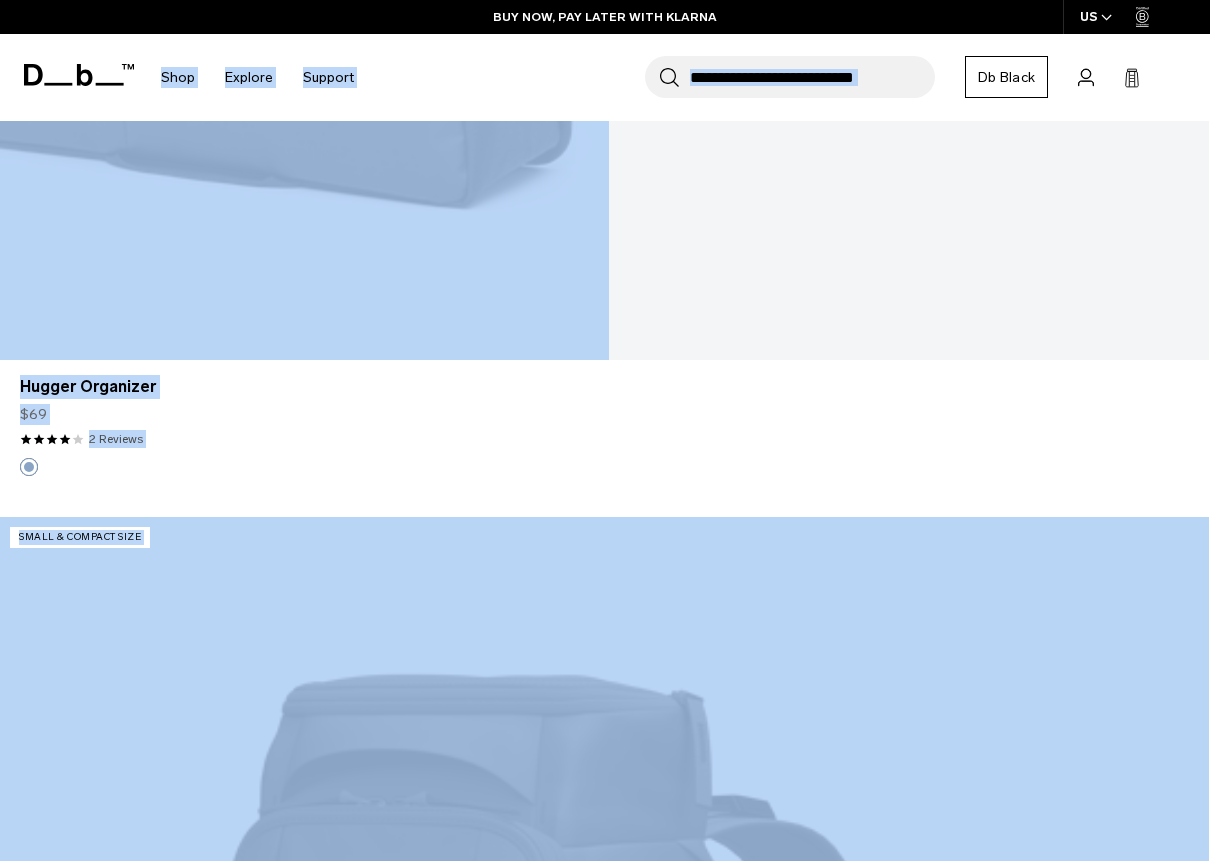 click at bounding box center [604, 88135] 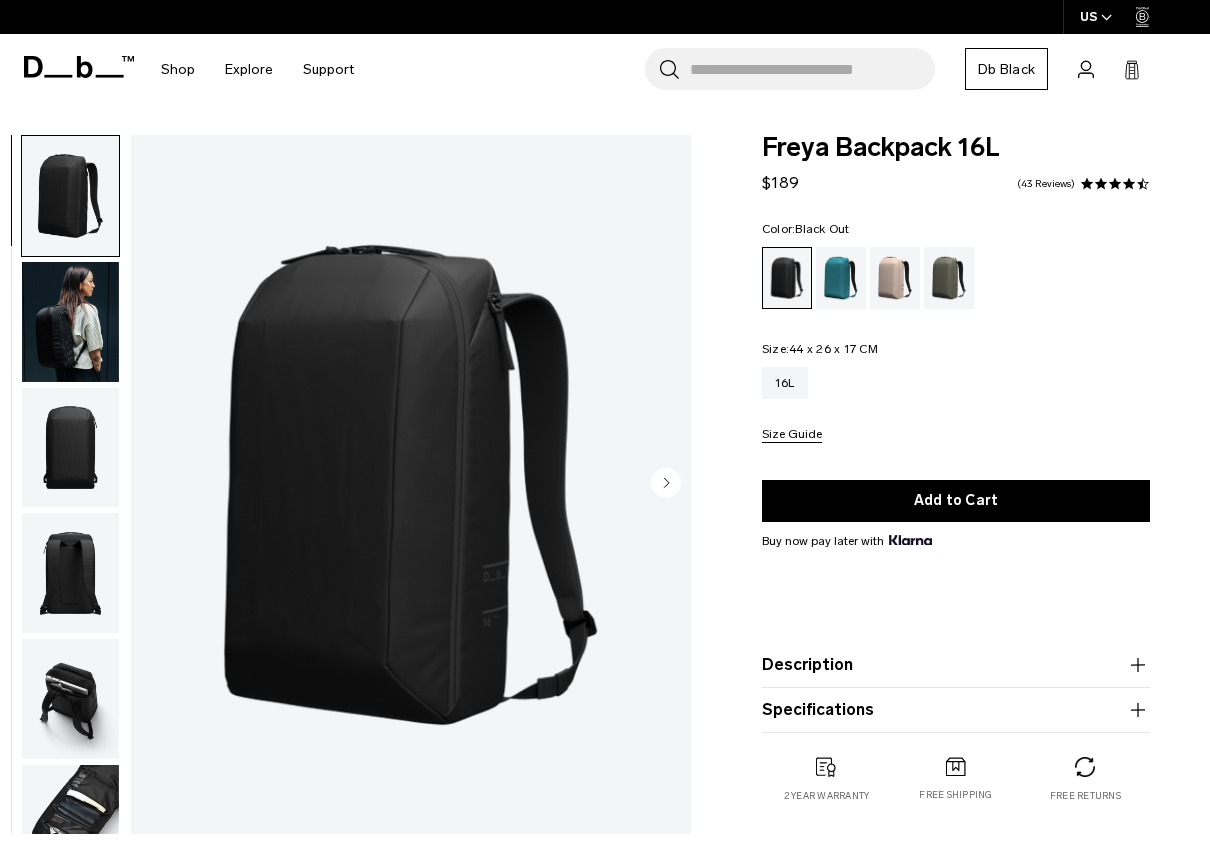 scroll, scrollTop: 0, scrollLeft: 0, axis: both 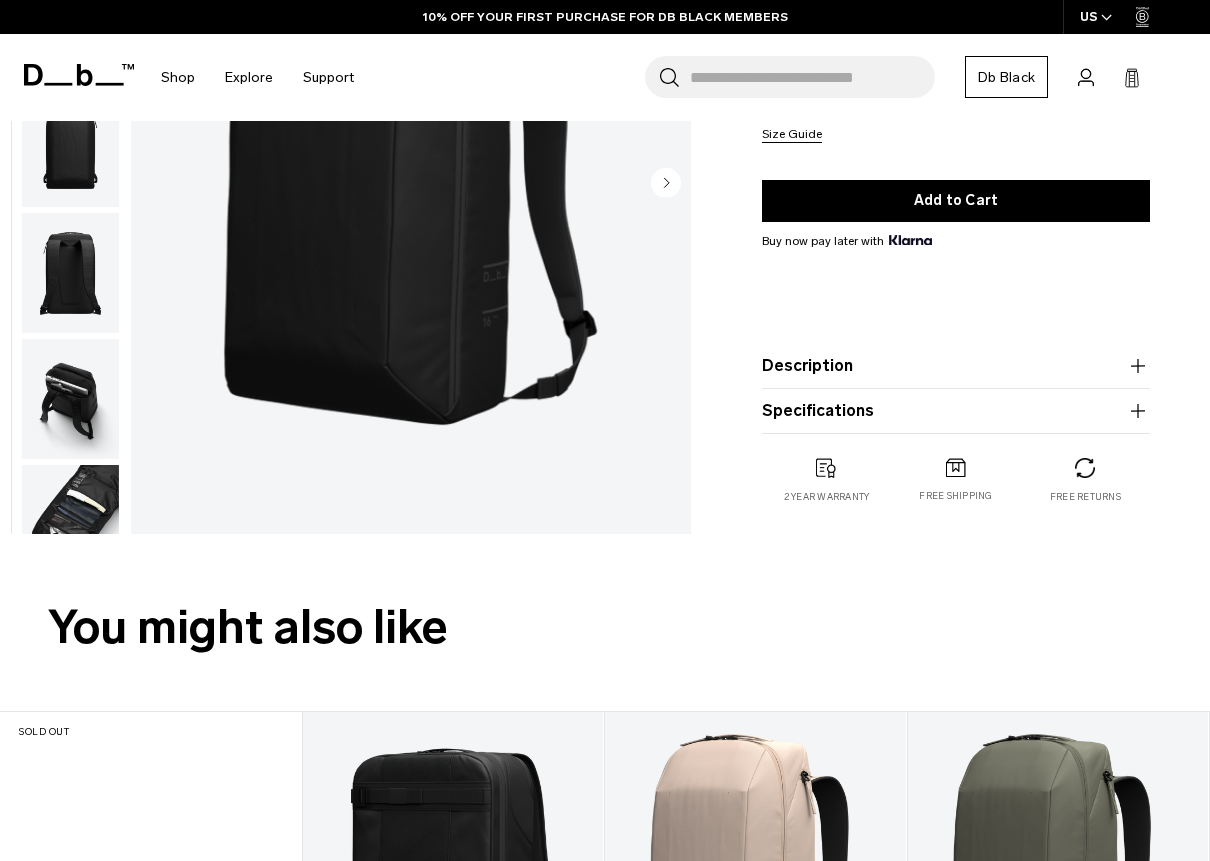 click on "Description" at bounding box center (956, 366) 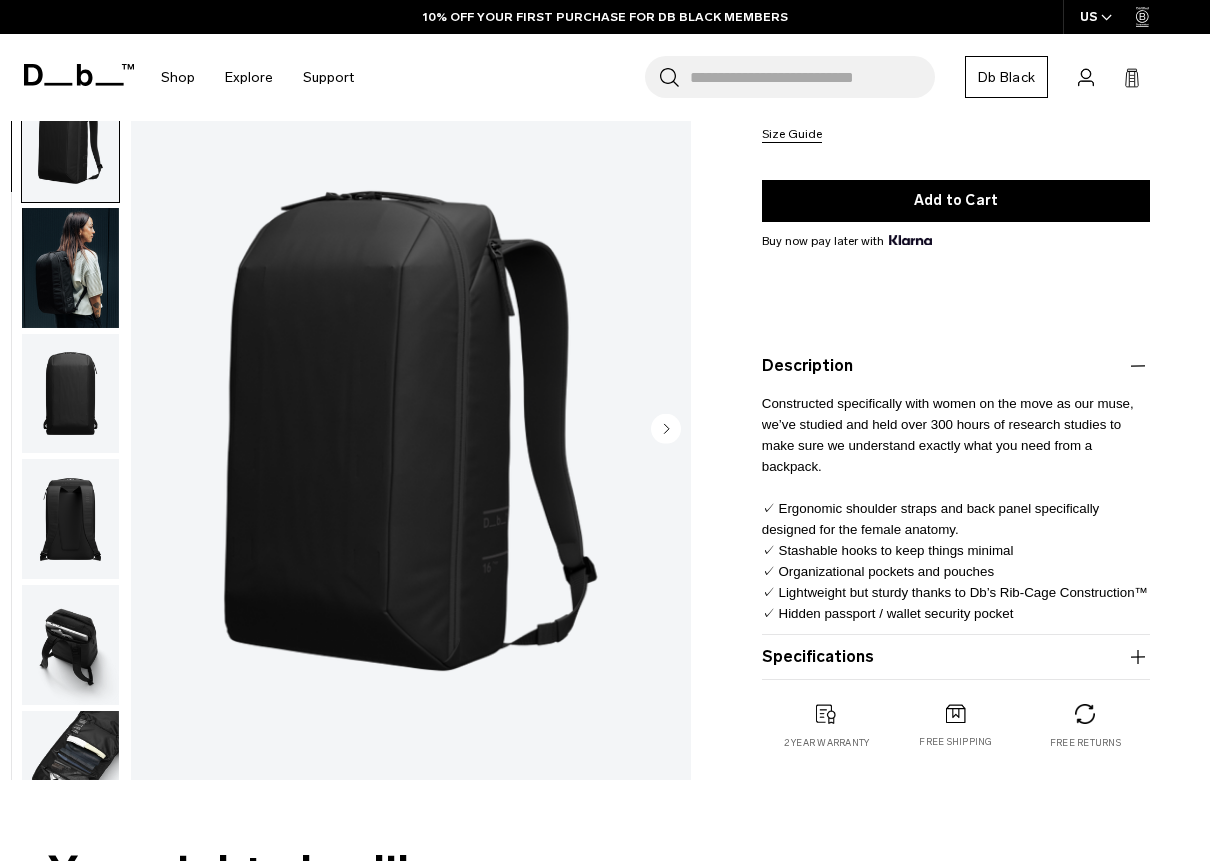 click at bounding box center (70, 645) 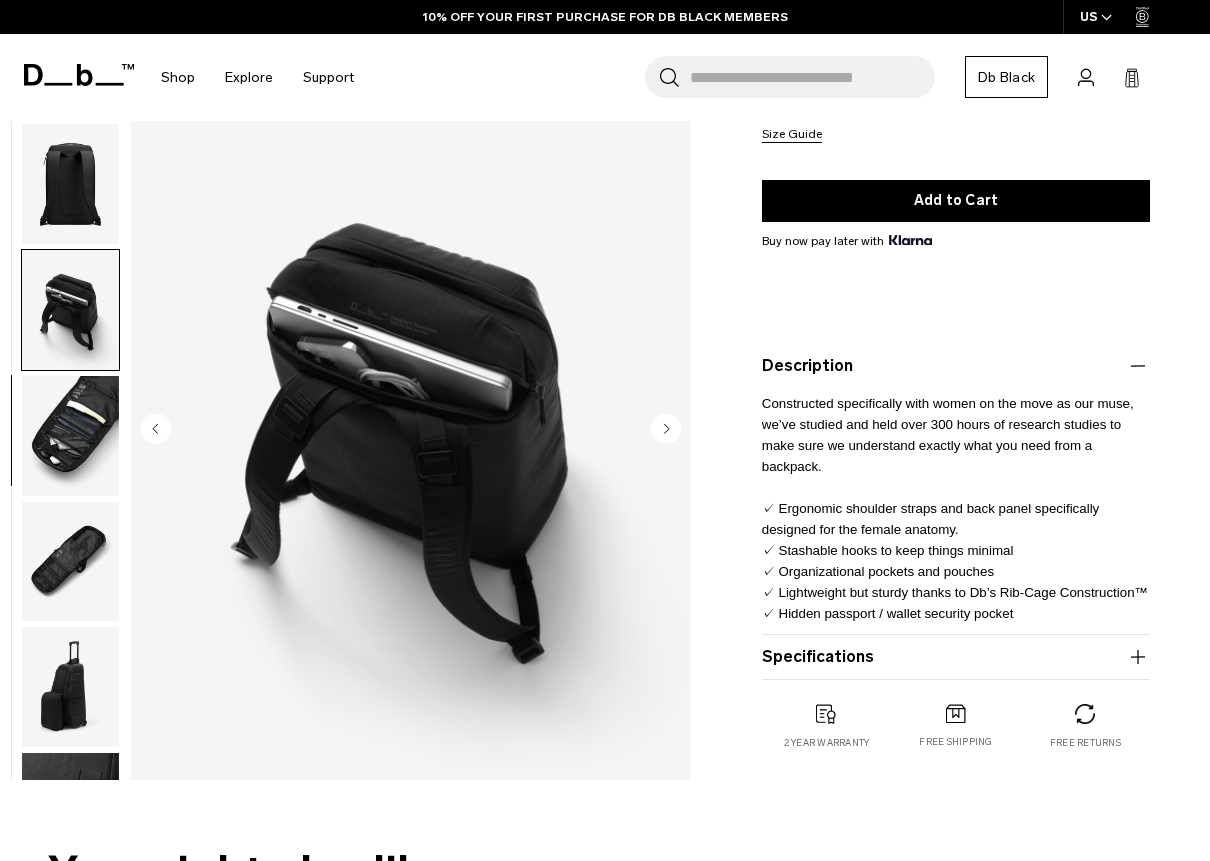 scroll, scrollTop: 429, scrollLeft: 0, axis: vertical 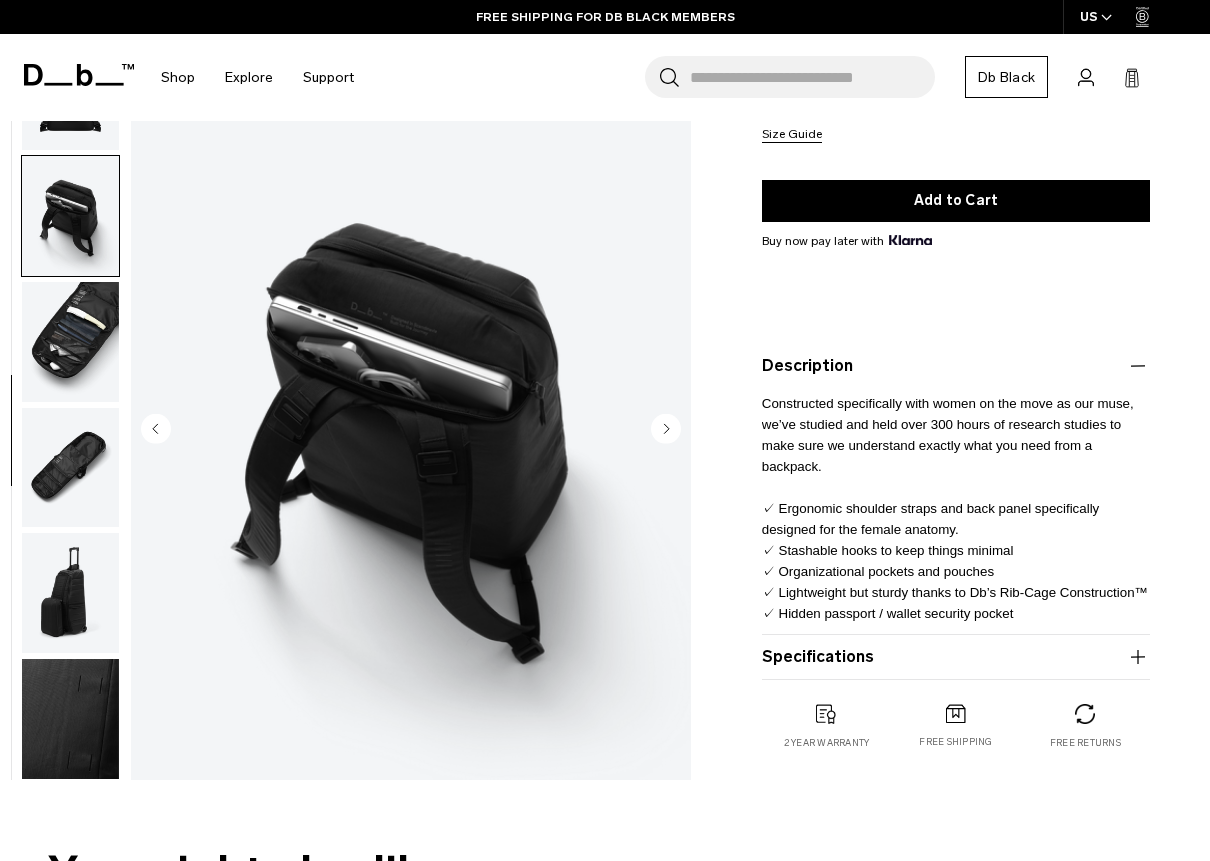 click at bounding box center [70, 467] 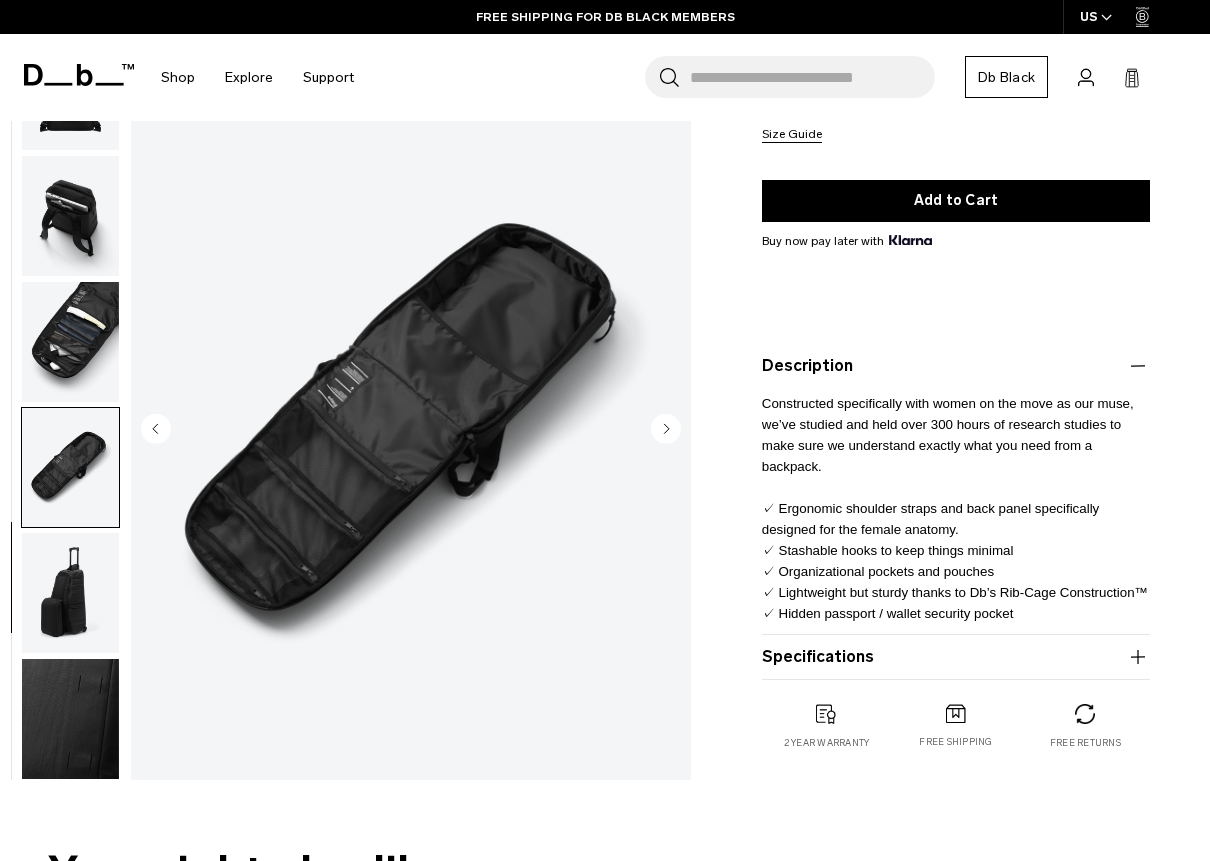click at bounding box center (70, 593) 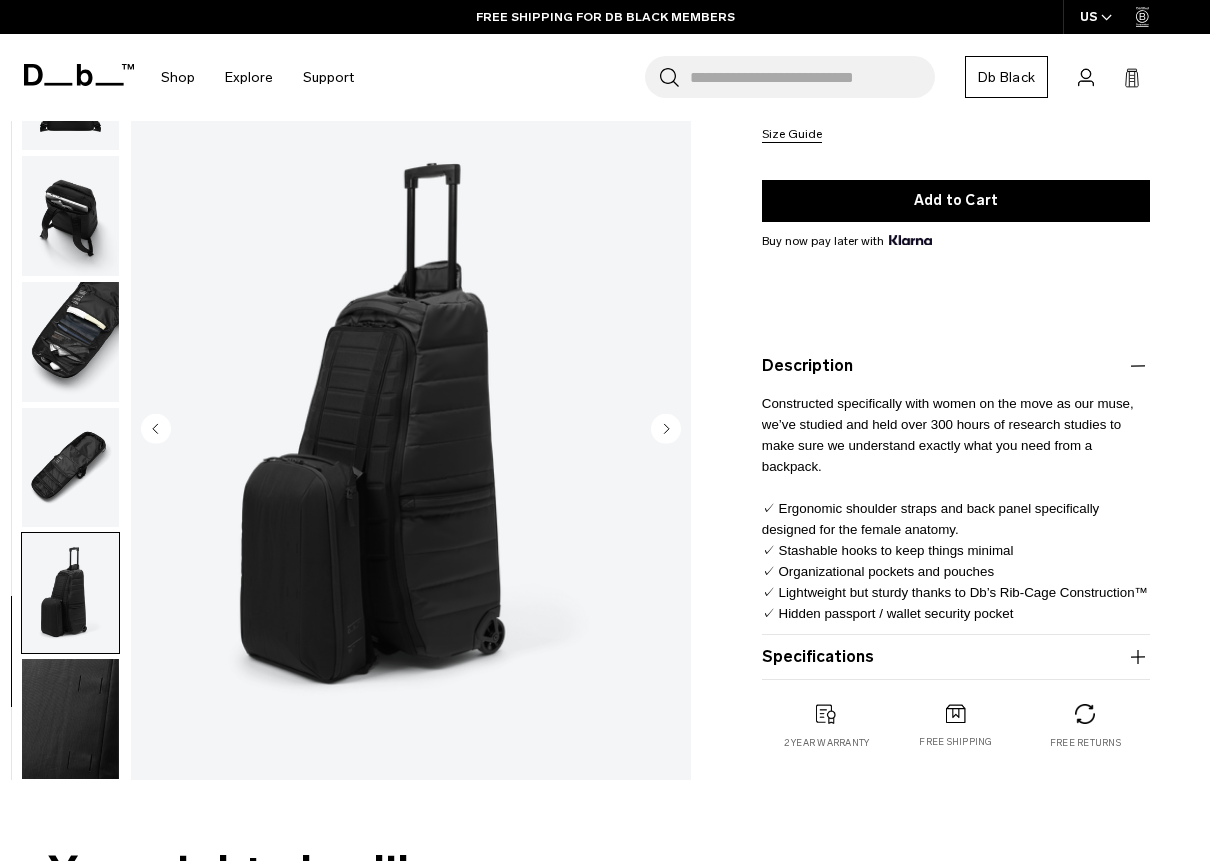 click at bounding box center [70, 467] 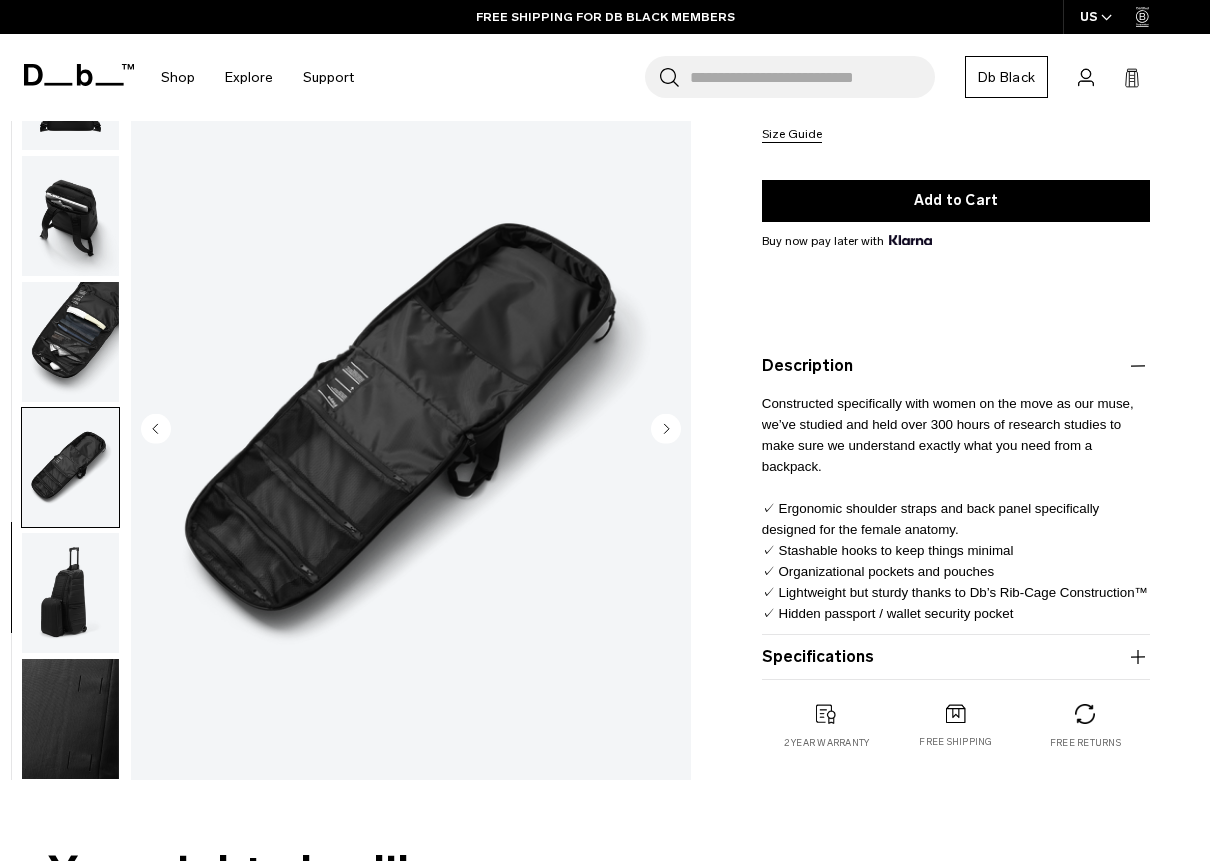 click at bounding box center [70, 342] 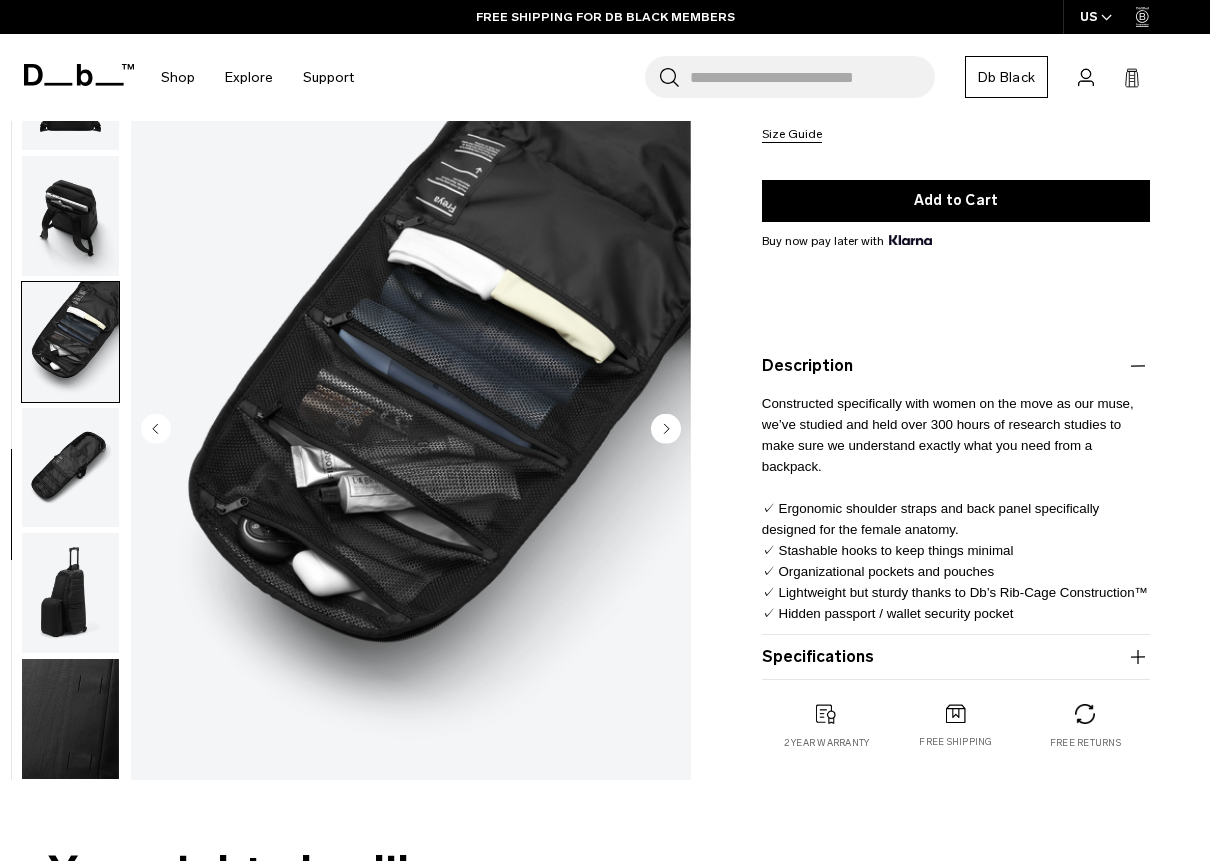 click at bounding box center (70, 216) 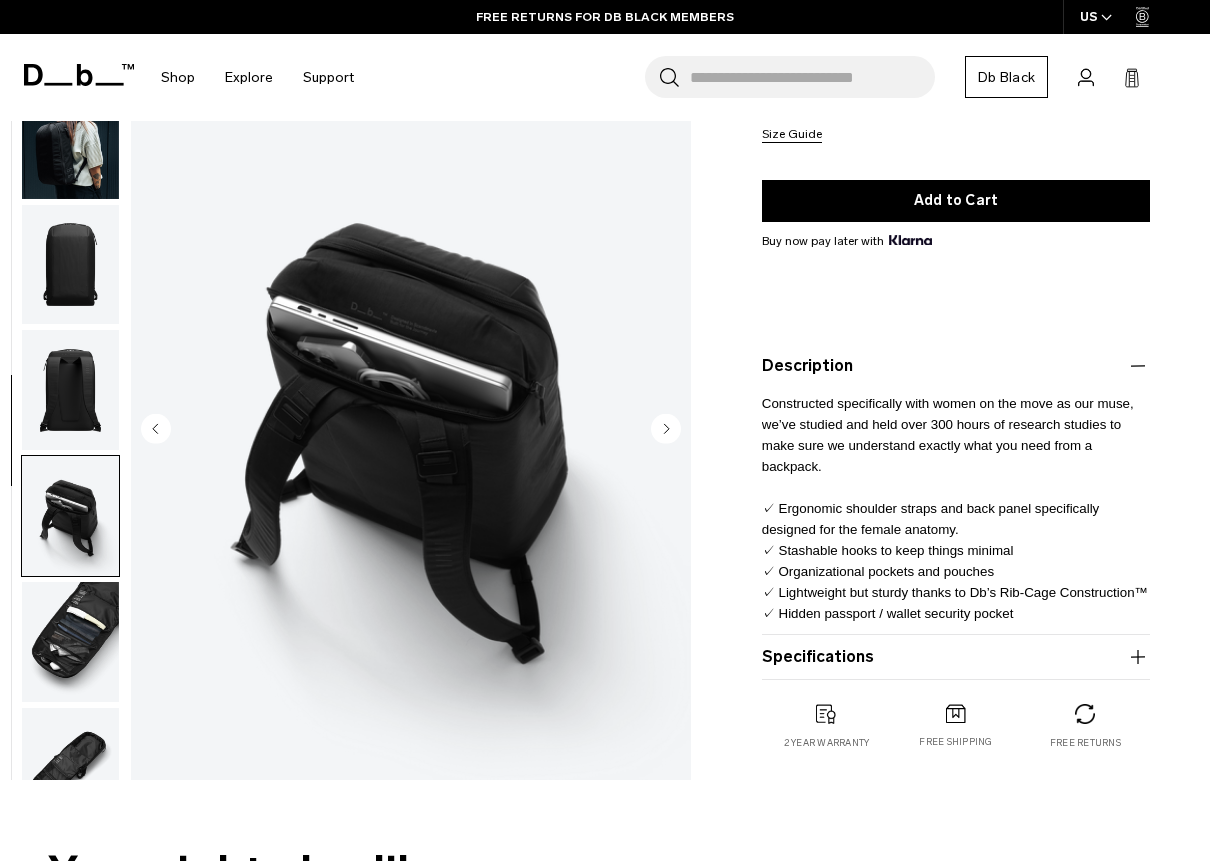 scroll, scrollTop: 429, scrollLeft: 0, axis: vertical 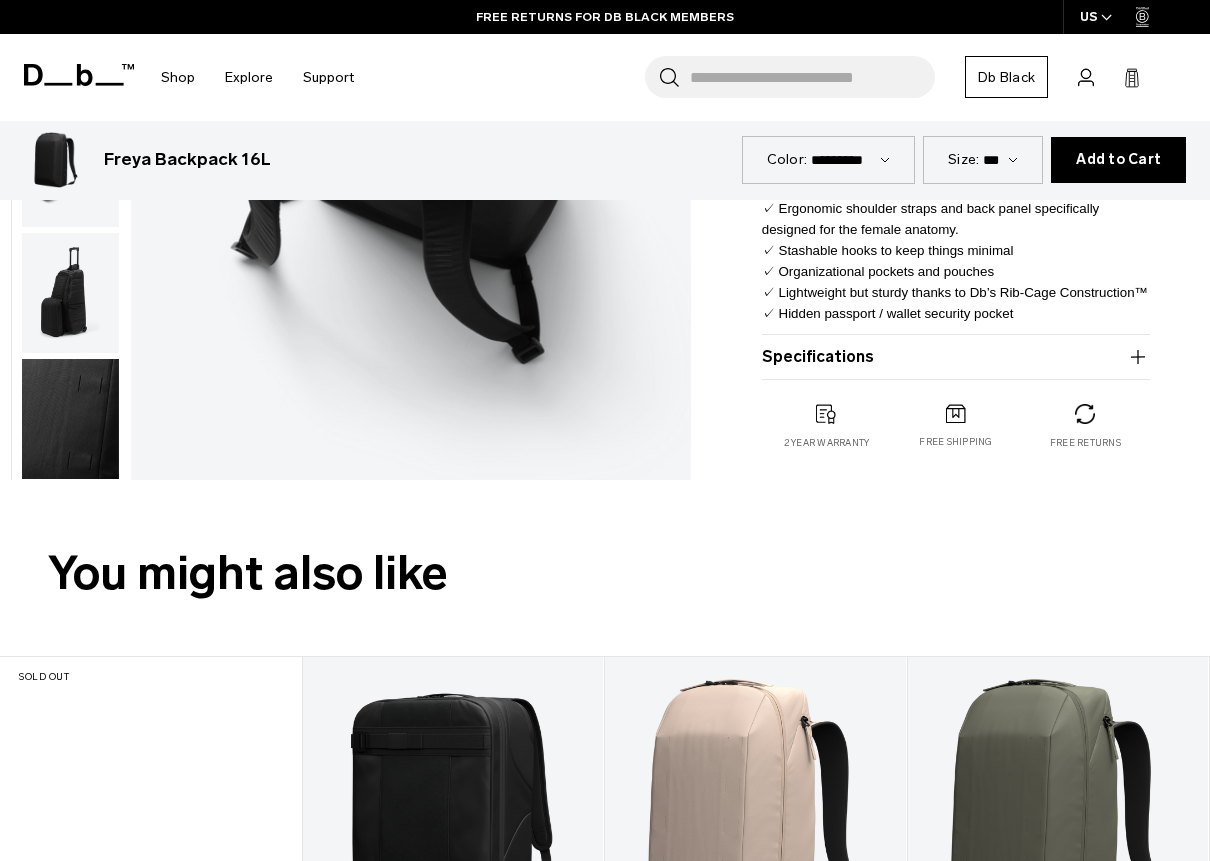 click at bounding box center [70, 419] 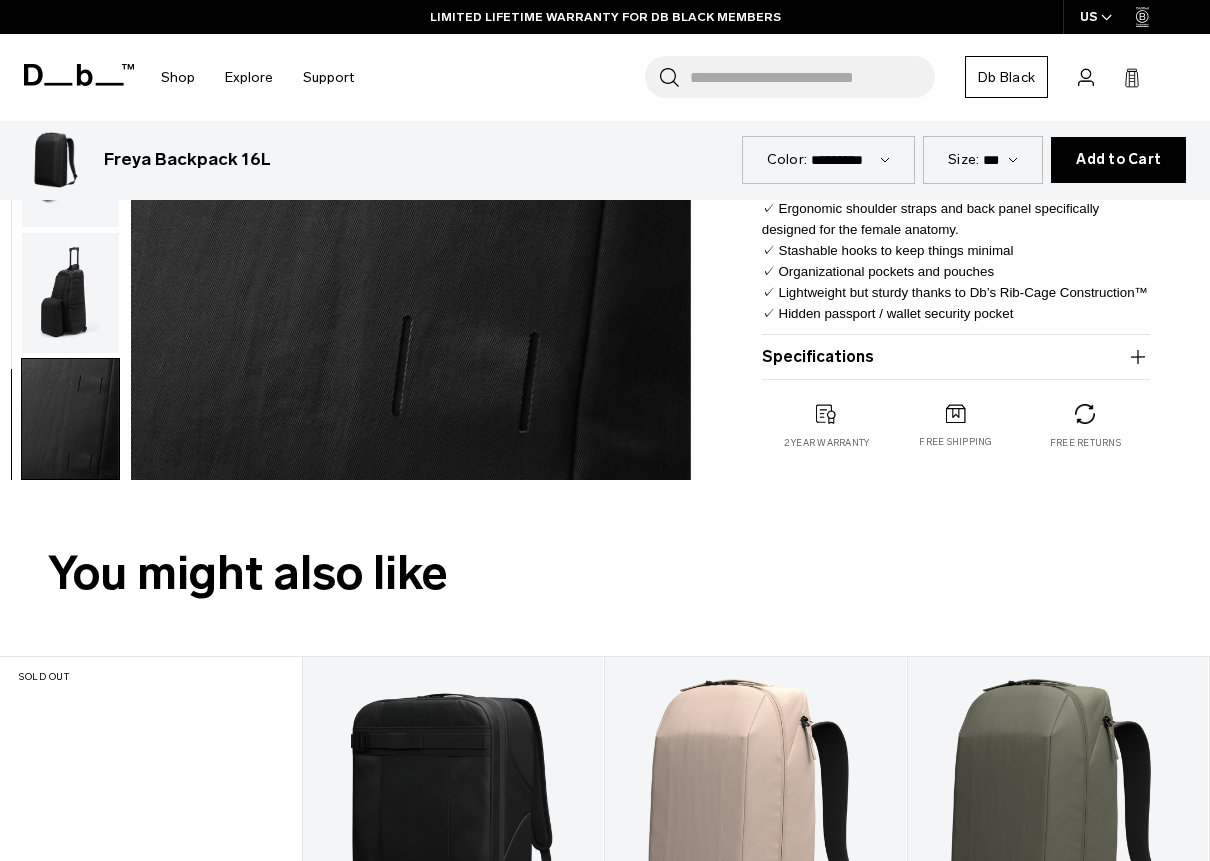 scroll, scrollTop: 29, scrollLeft: 0, axis: vertical 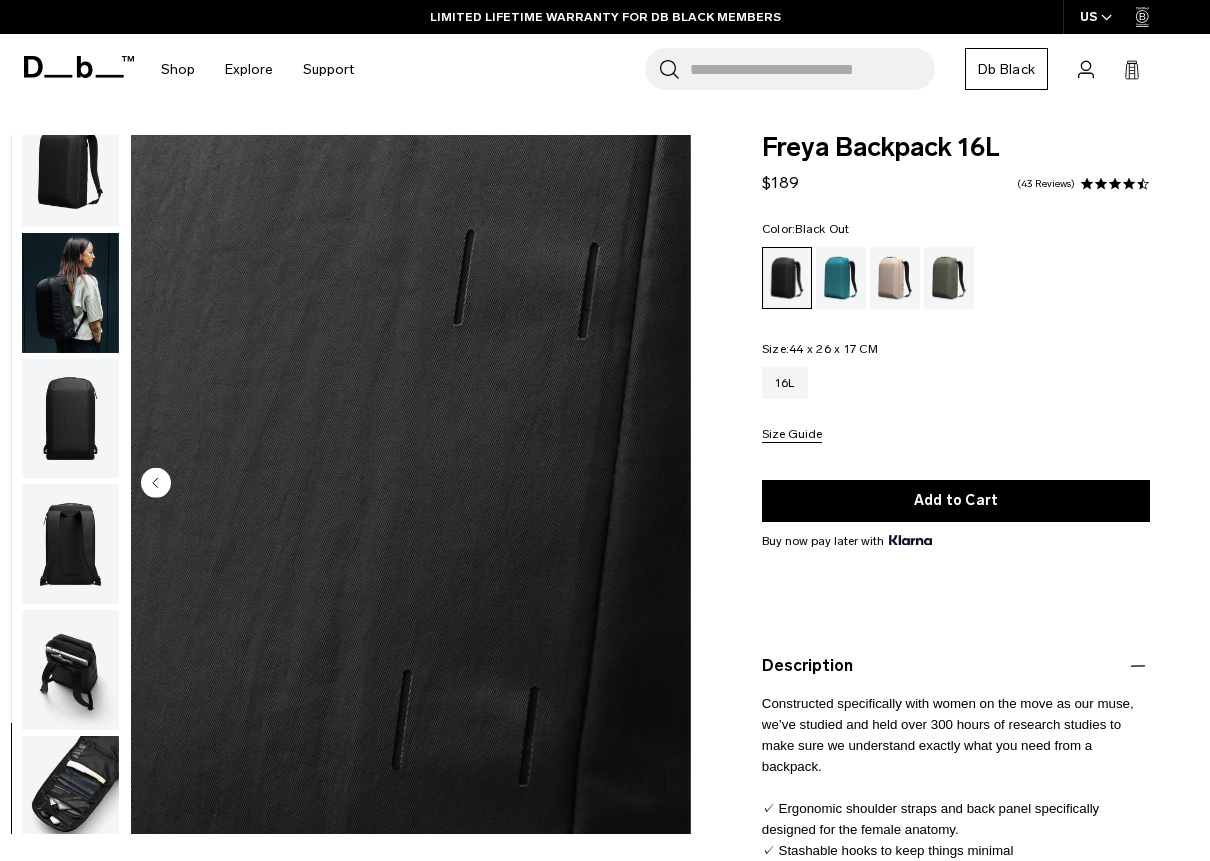 click at bounding box center [70, 419] 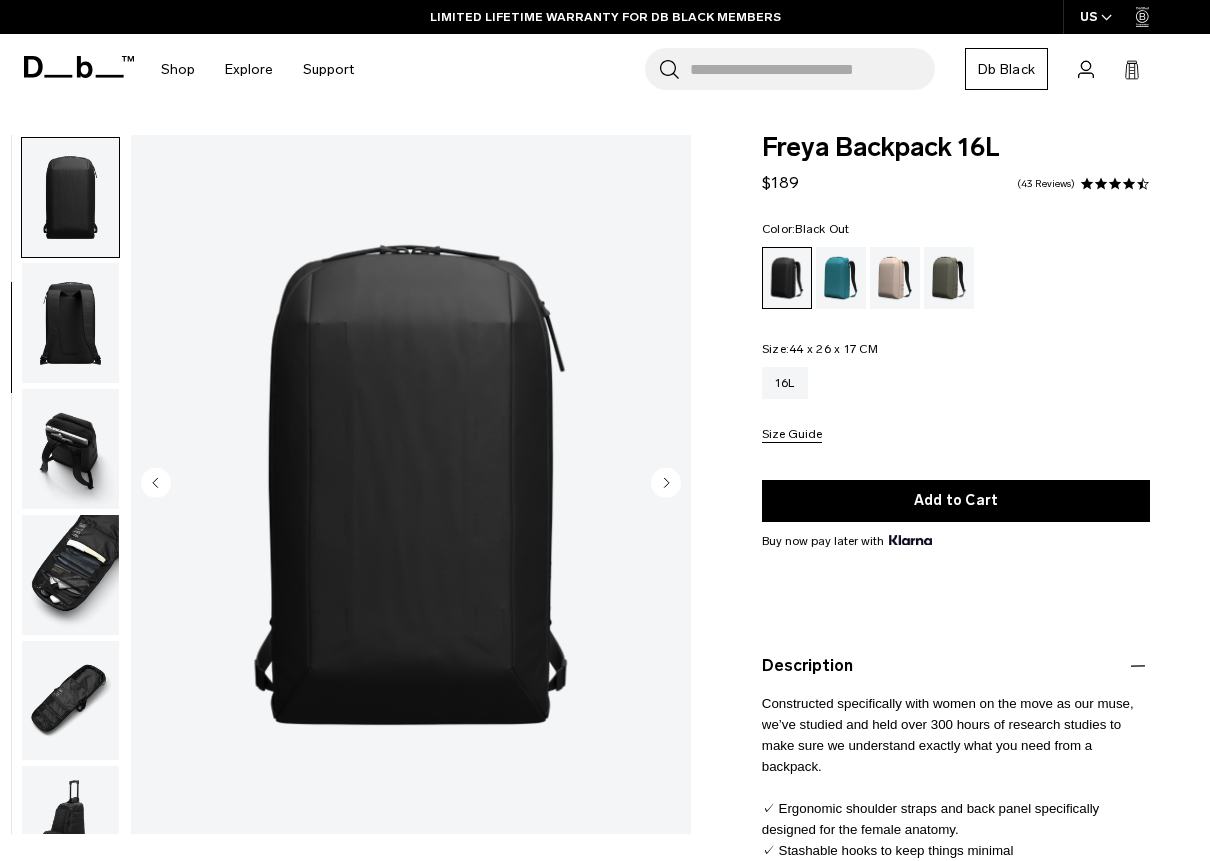 scroll, scrollTop: 252, scrollLeft: 0, axis: vertical 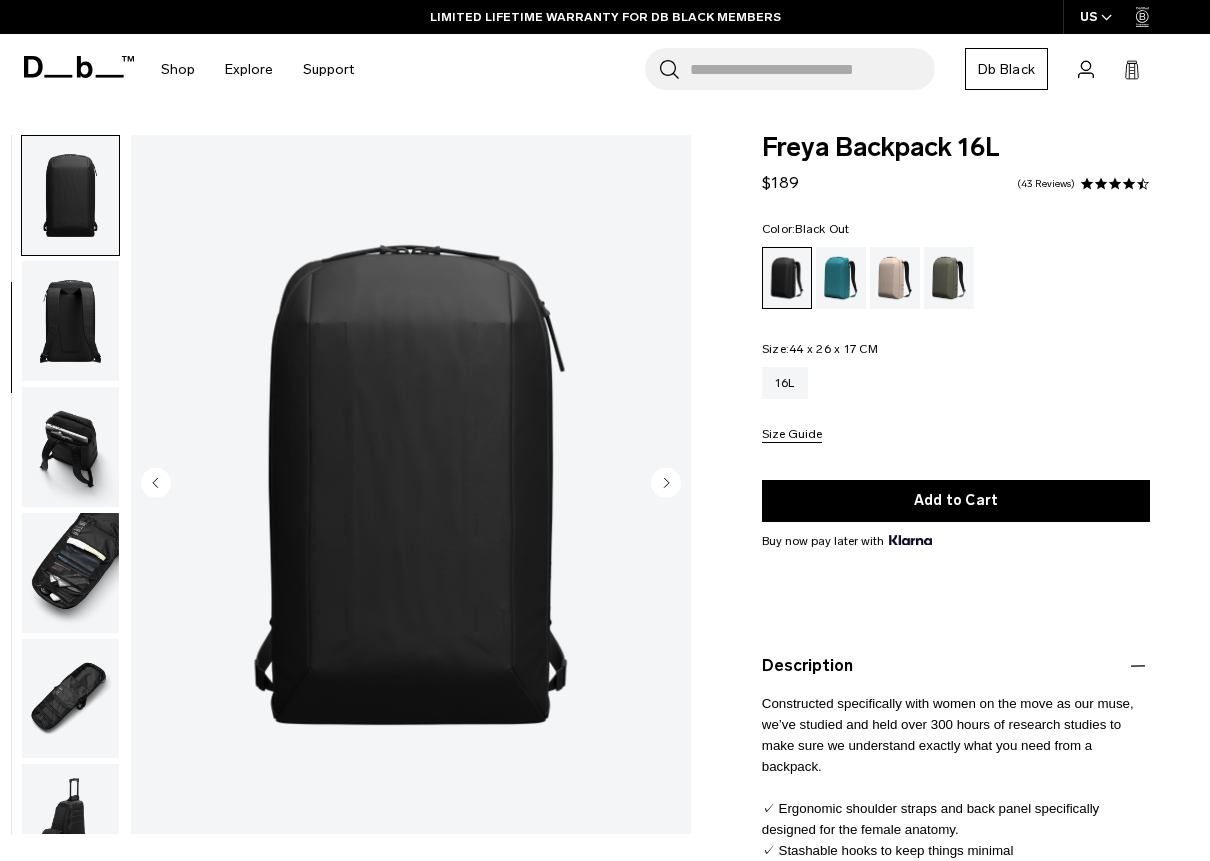 click at bounding box center [411, 484] 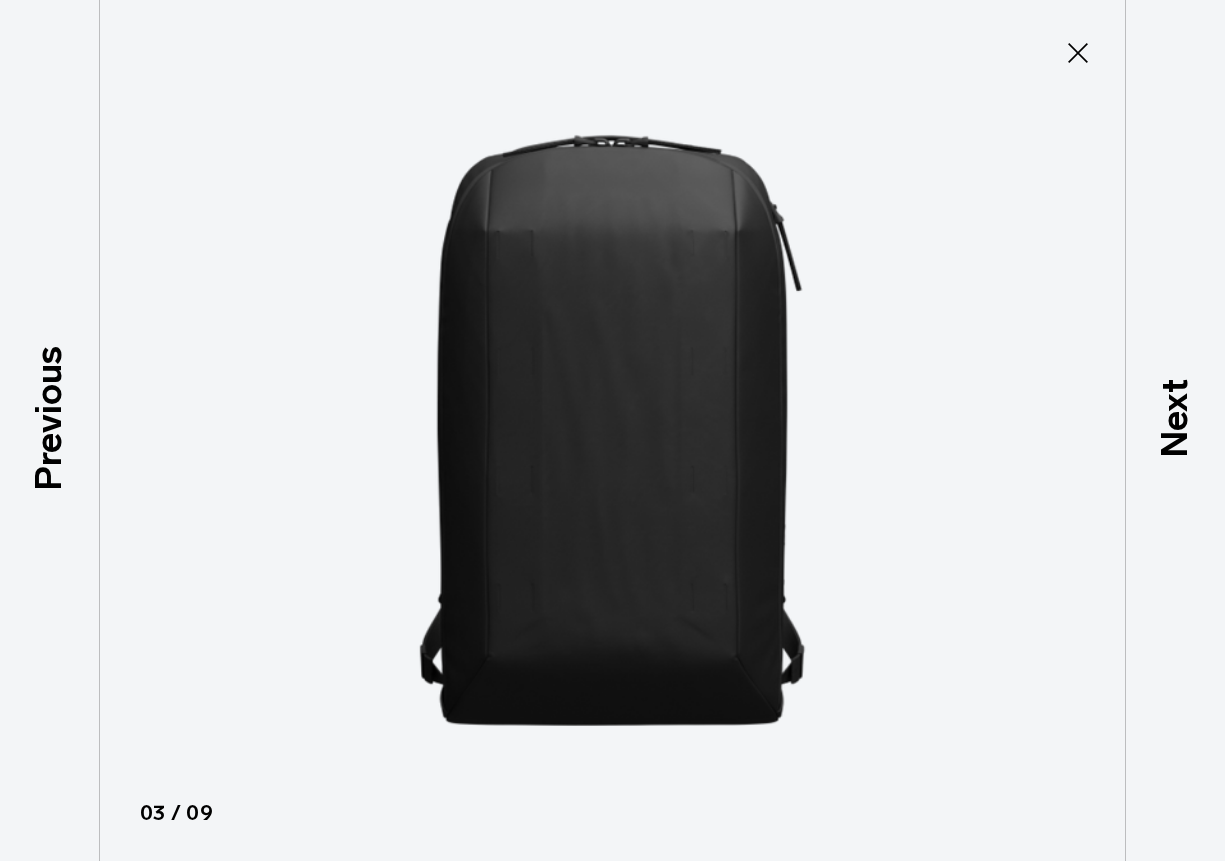 click 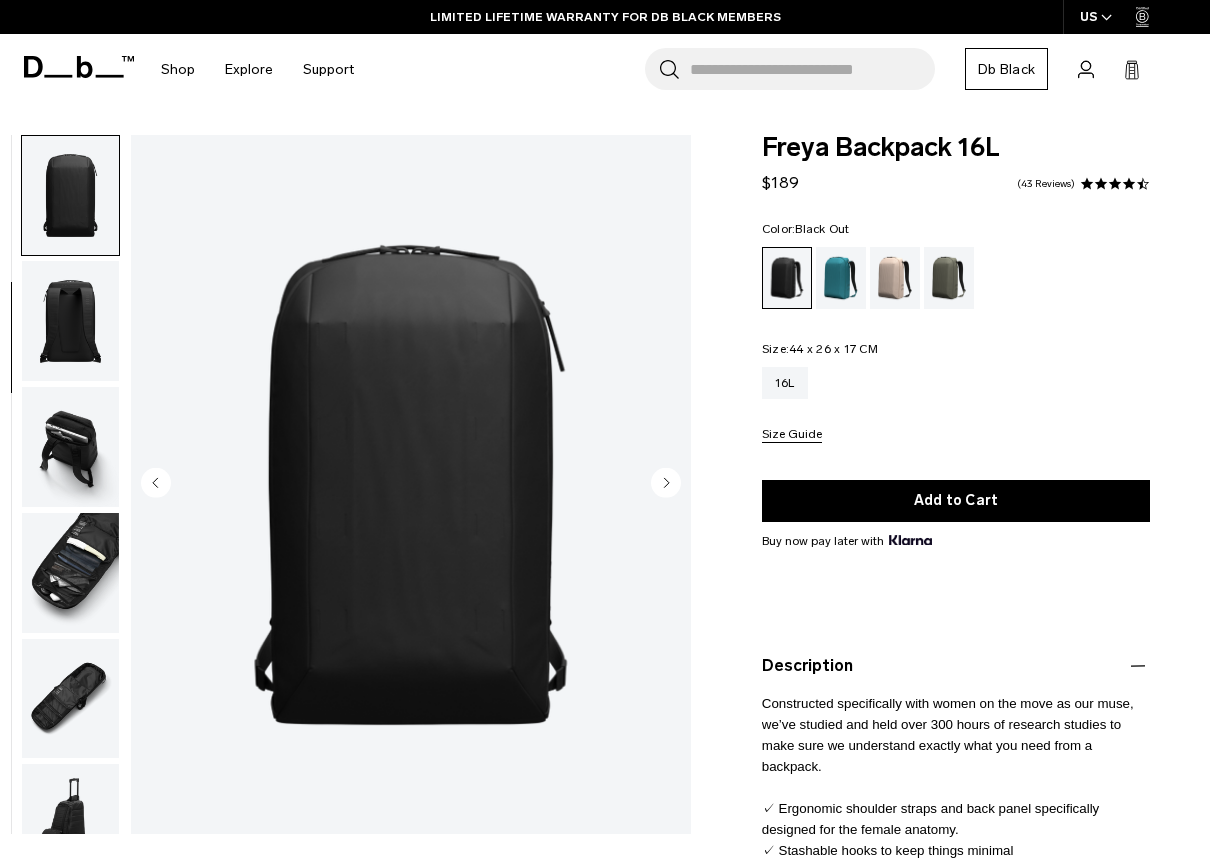 click at bounding box center (70, 447) 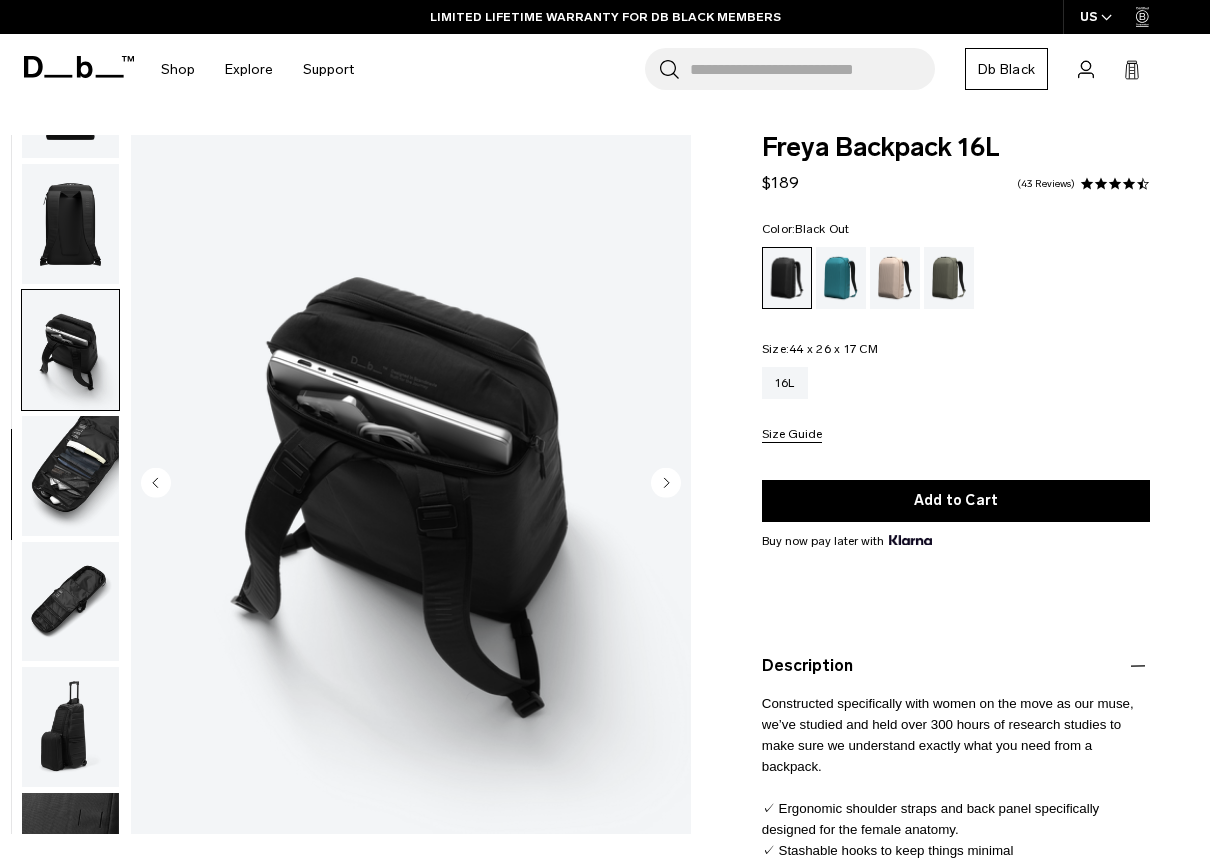 scroll, scrollTop: 429, scrollLeft: 0, axis: vertical 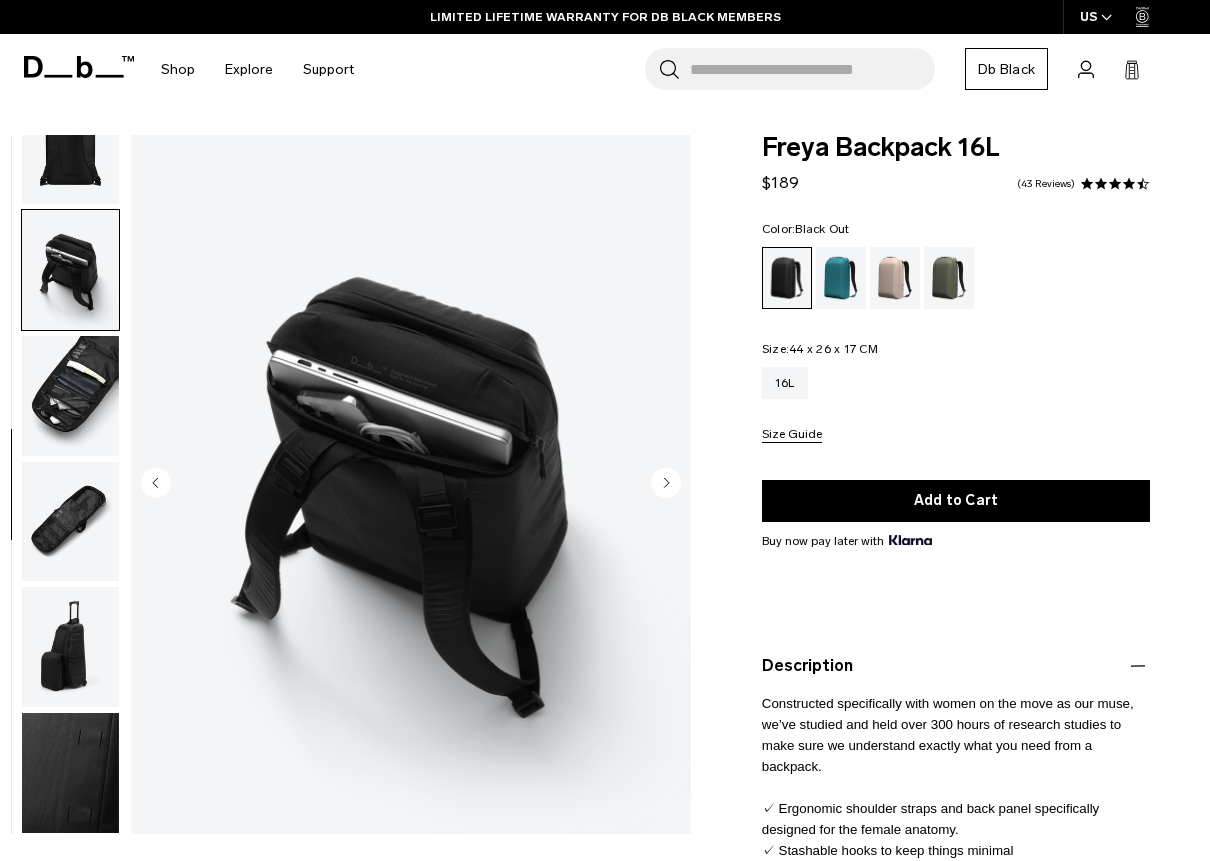 click at bounding box center [70, 396] 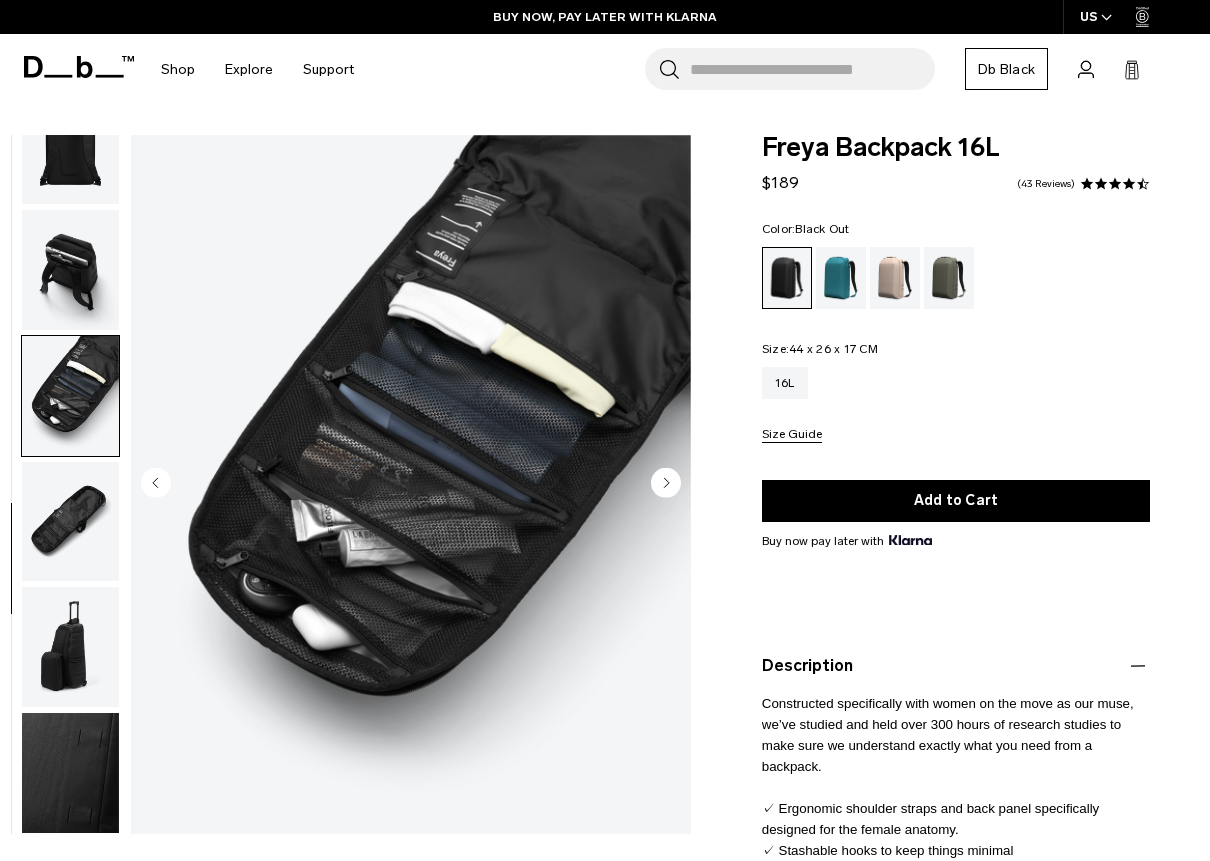 click at bounding box center [70, 522] 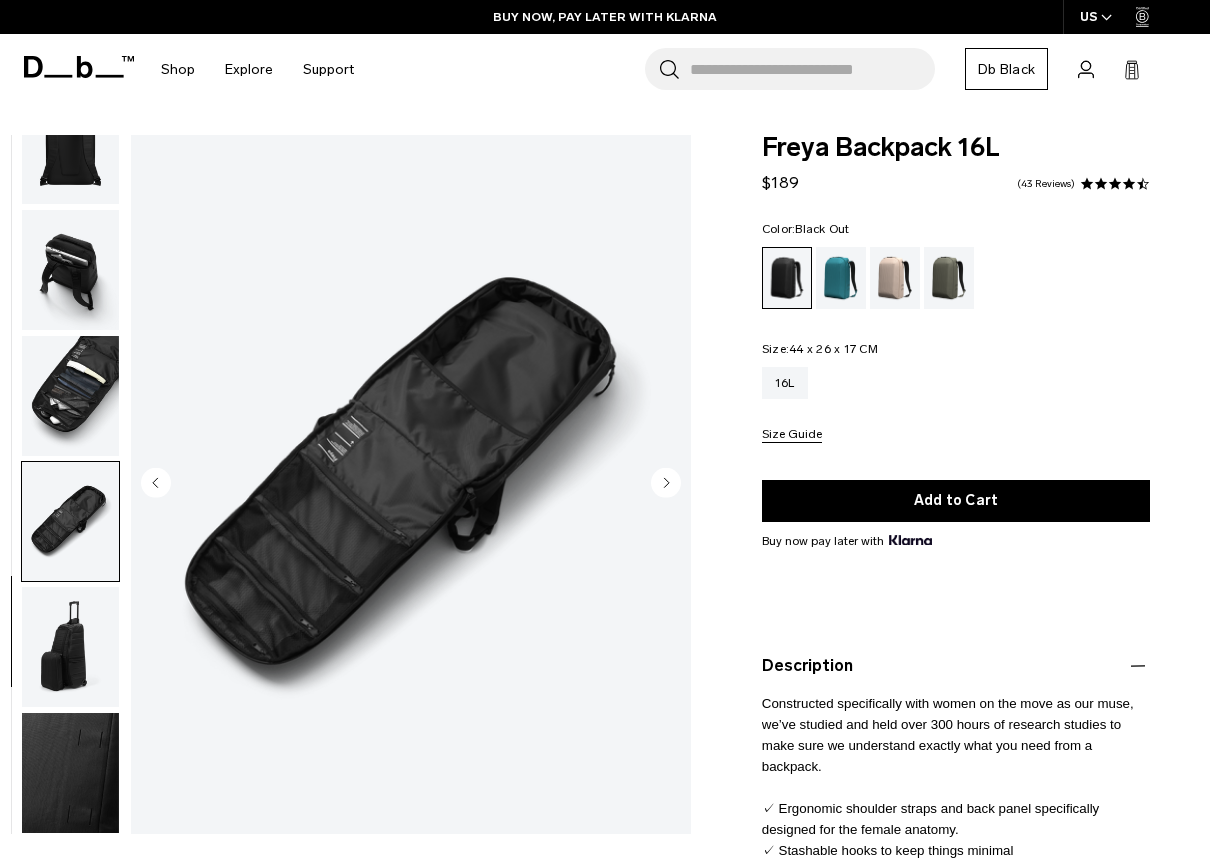 click at bounding box center (70, 647) 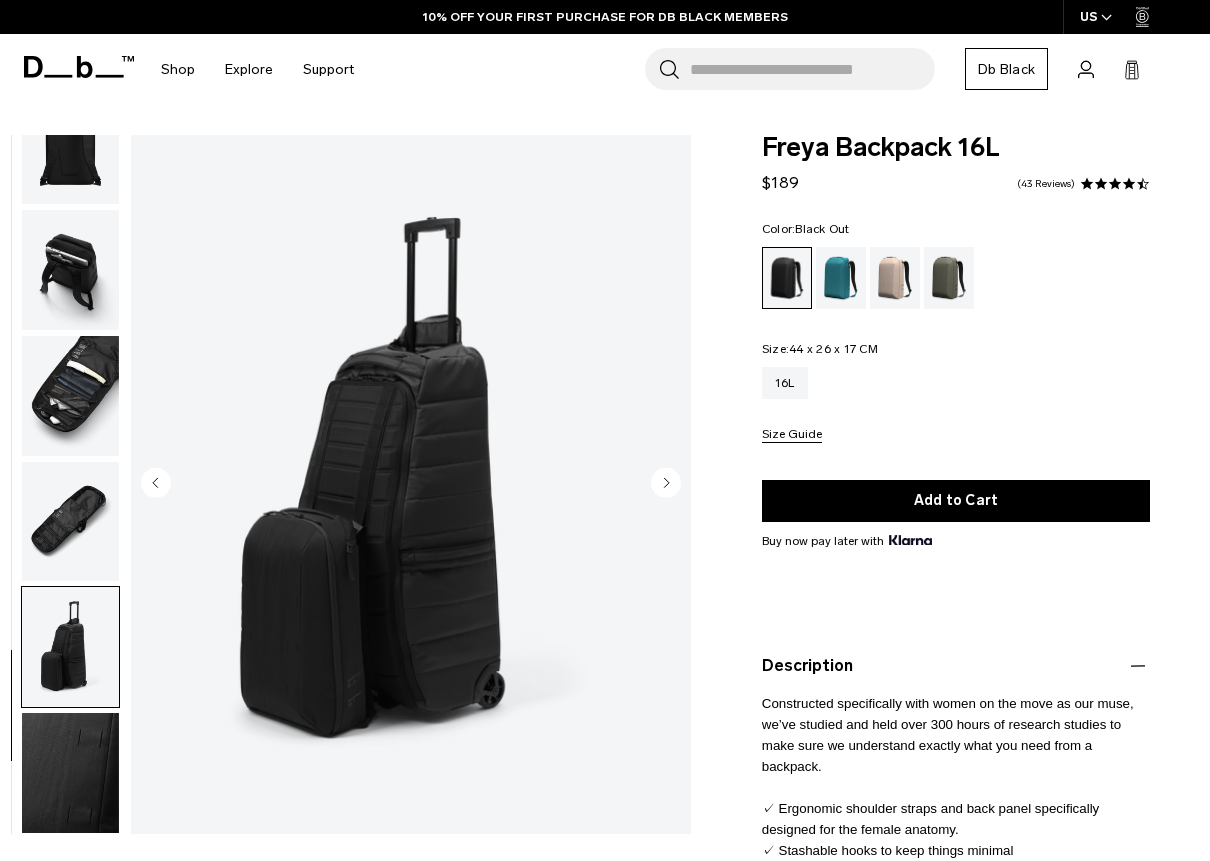 click at bounding box center (70, 270) 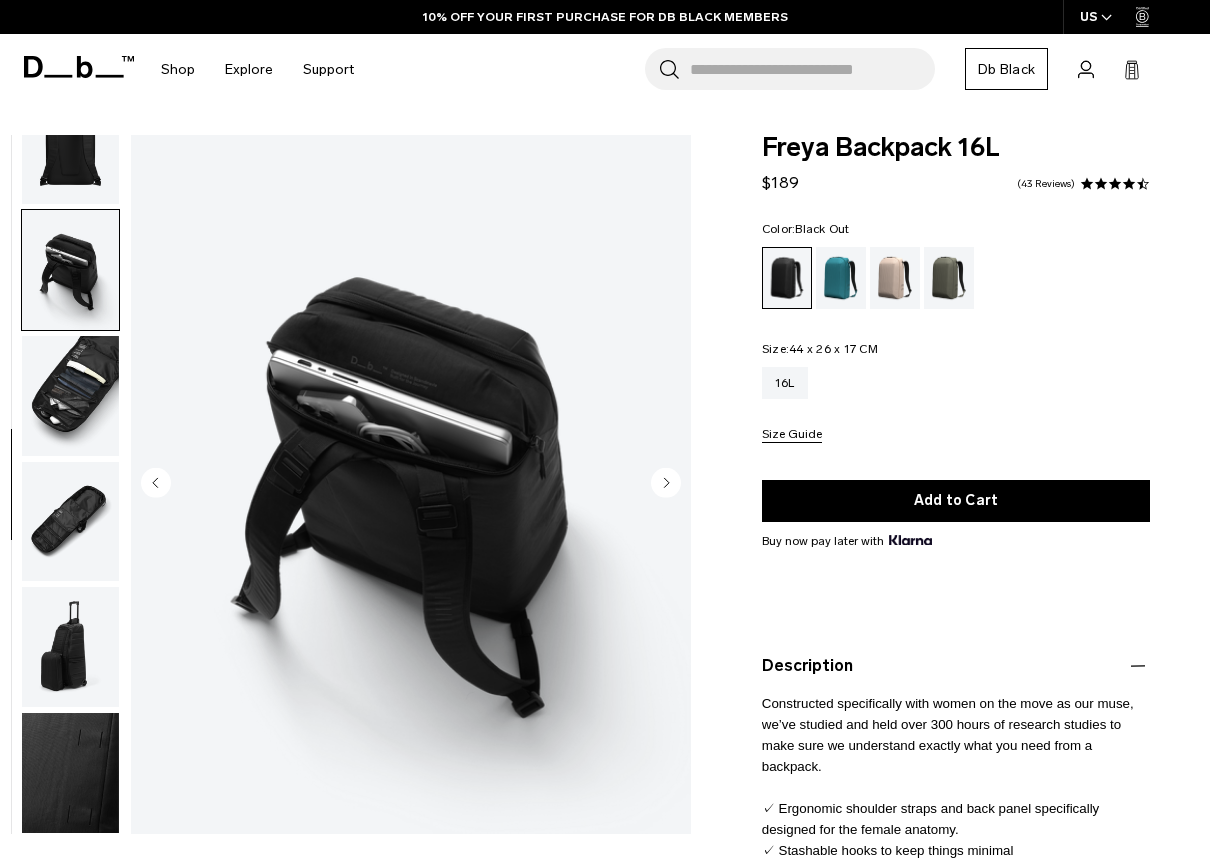 click at bounding box center [70, 144] 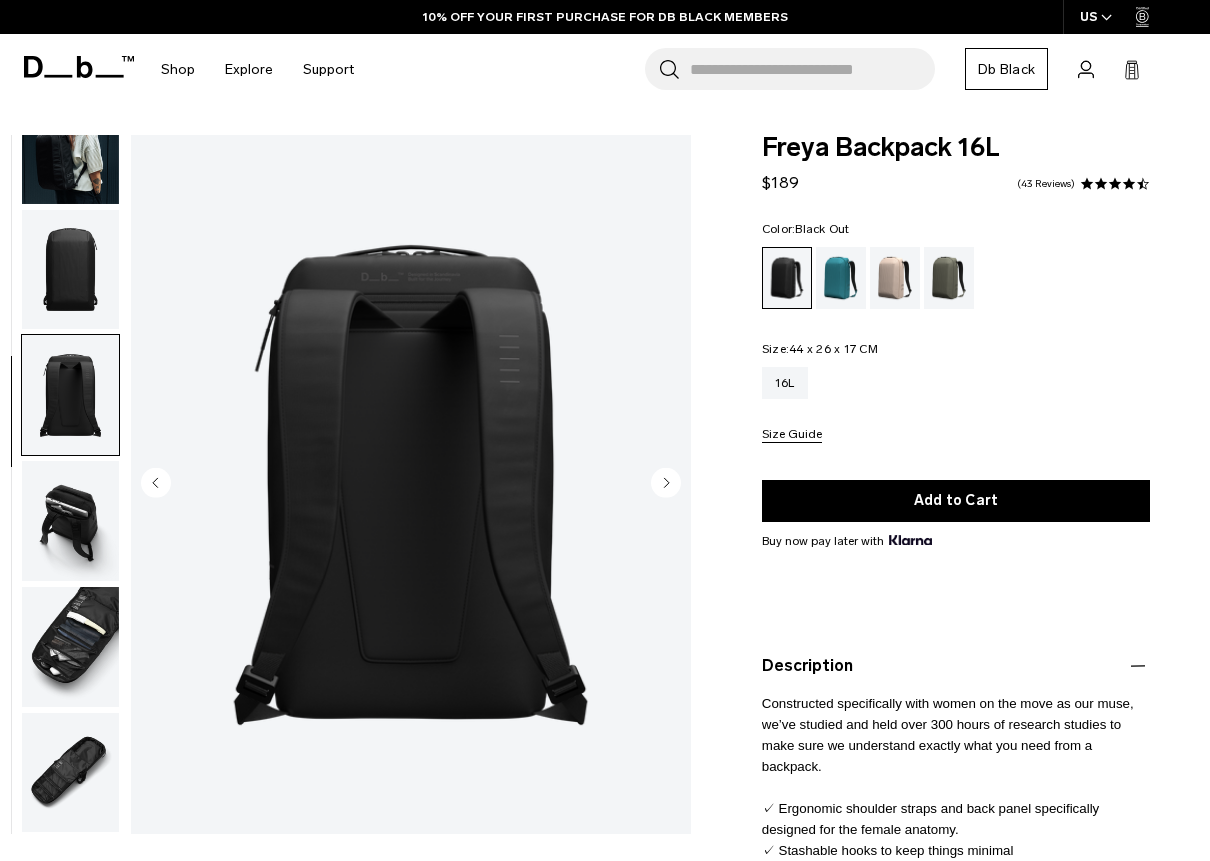 scroll, scrollTop: 177, scrollLeft: 0, axis: vertical 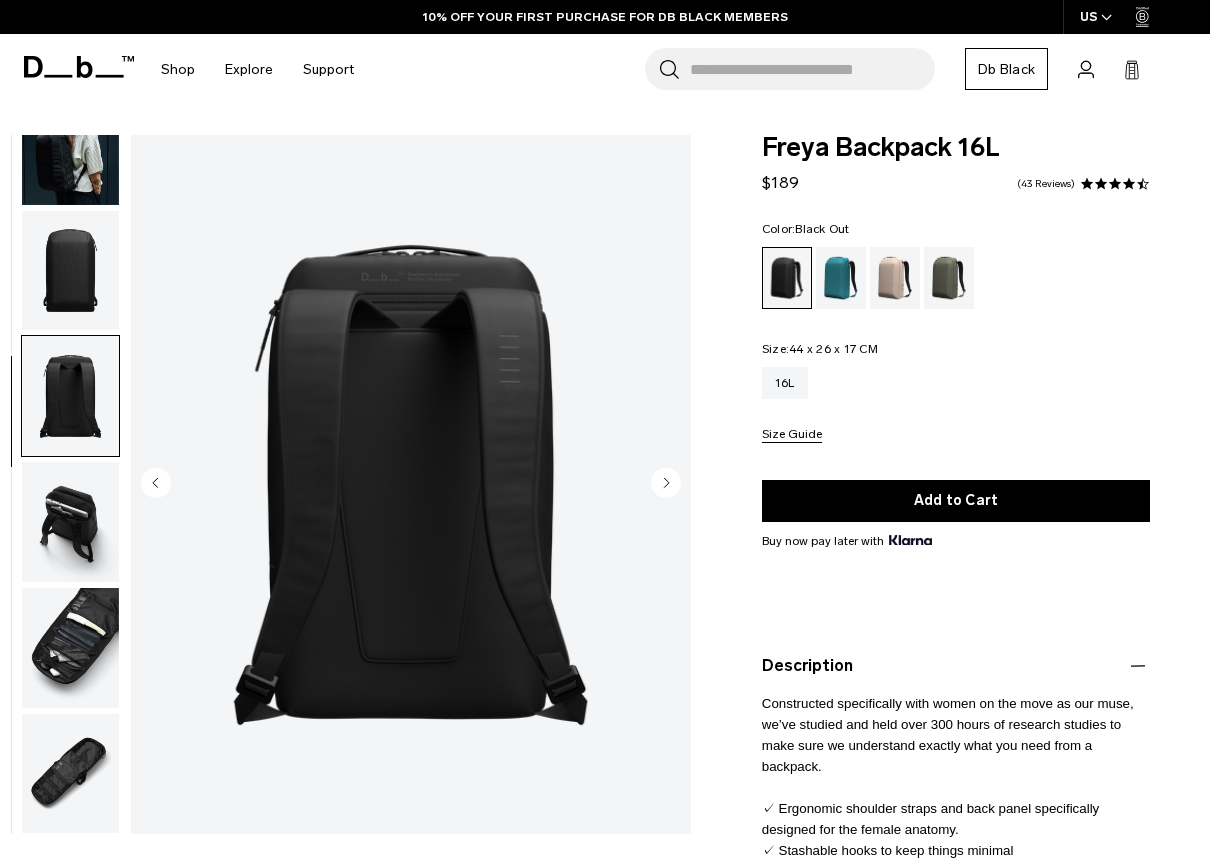 click at bounding box center (70, 145) 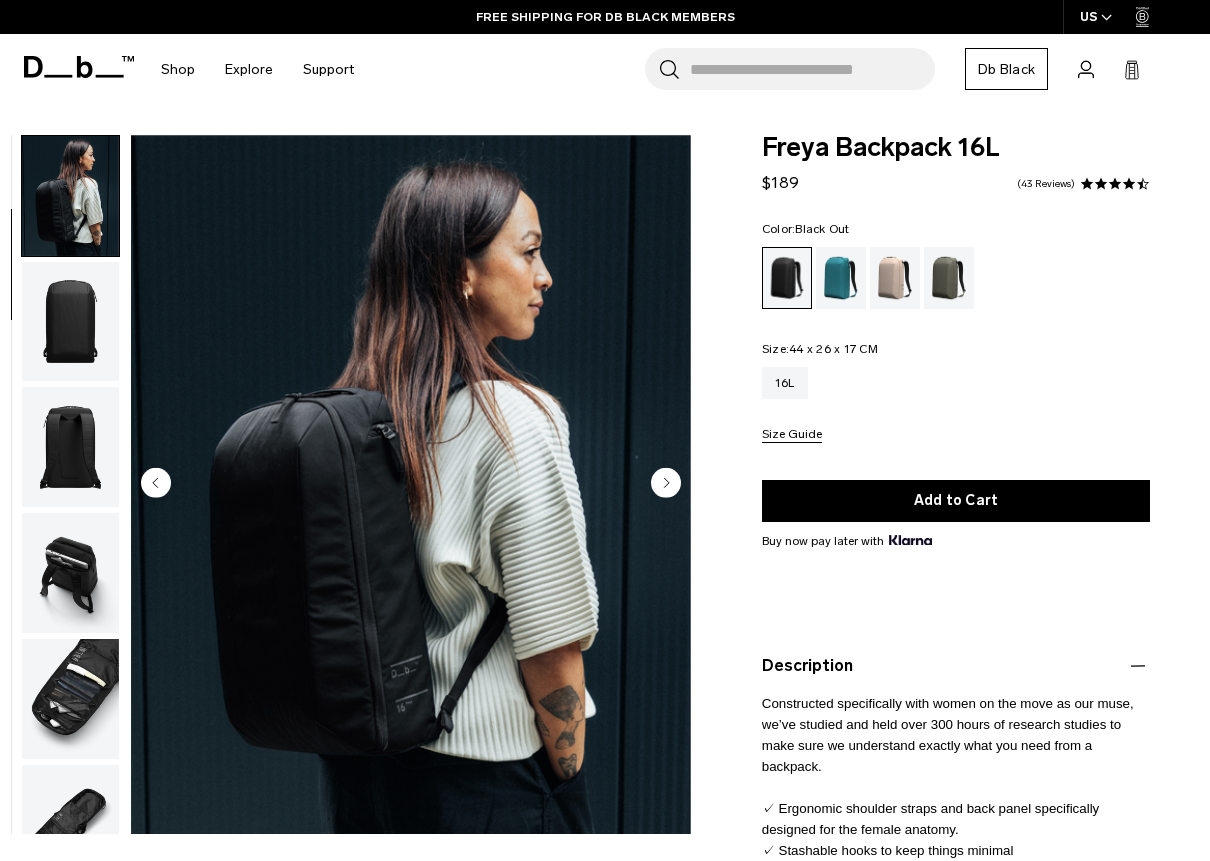 click on "Search for Bags, Luggage...
Search
Close
Trending Products
All Products
Hugger Backpack 30L Black Out
$229
Ramverk Front-access Carry-on Black Out
$599" at bounding box center [781, 69] 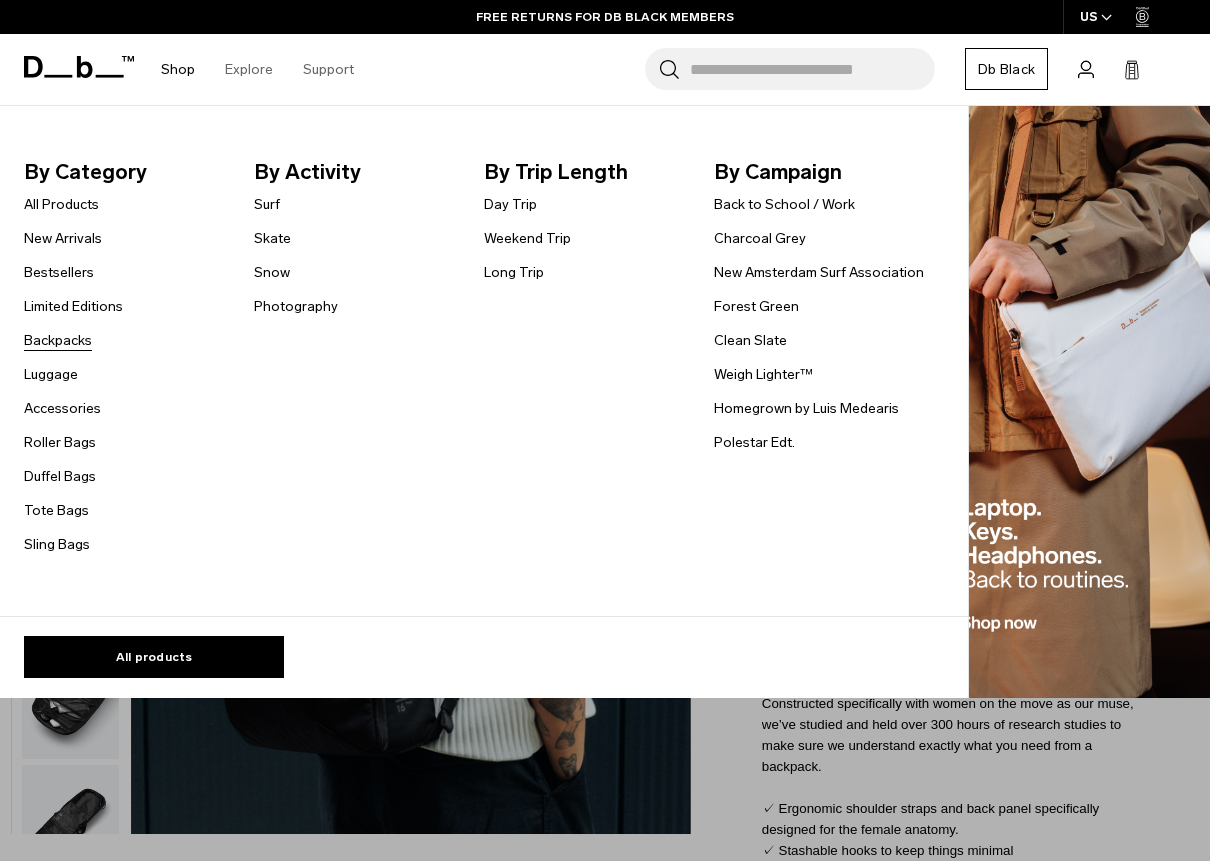 click on "Backpacks" at bounding box center (58, 340) 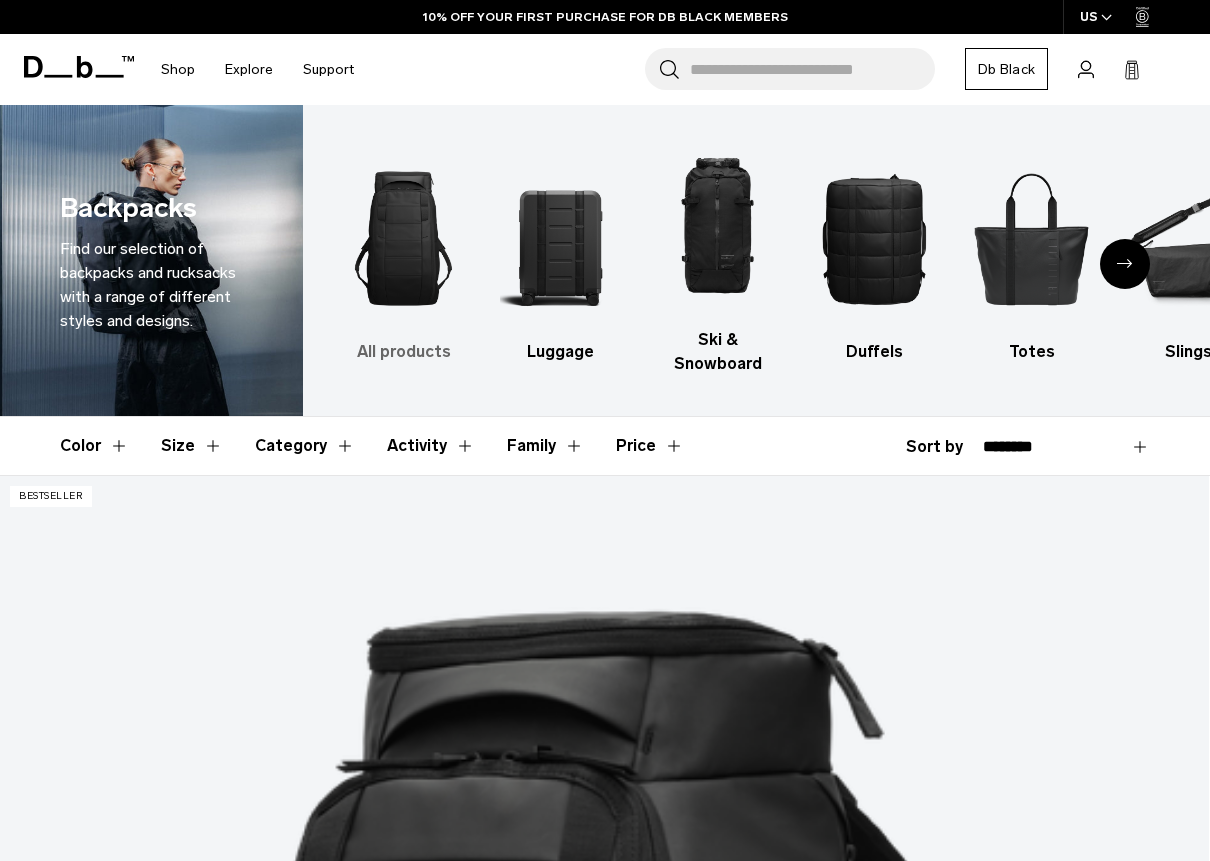 scroll, scrollTop: 0, scrollLeft: 0, axis: both 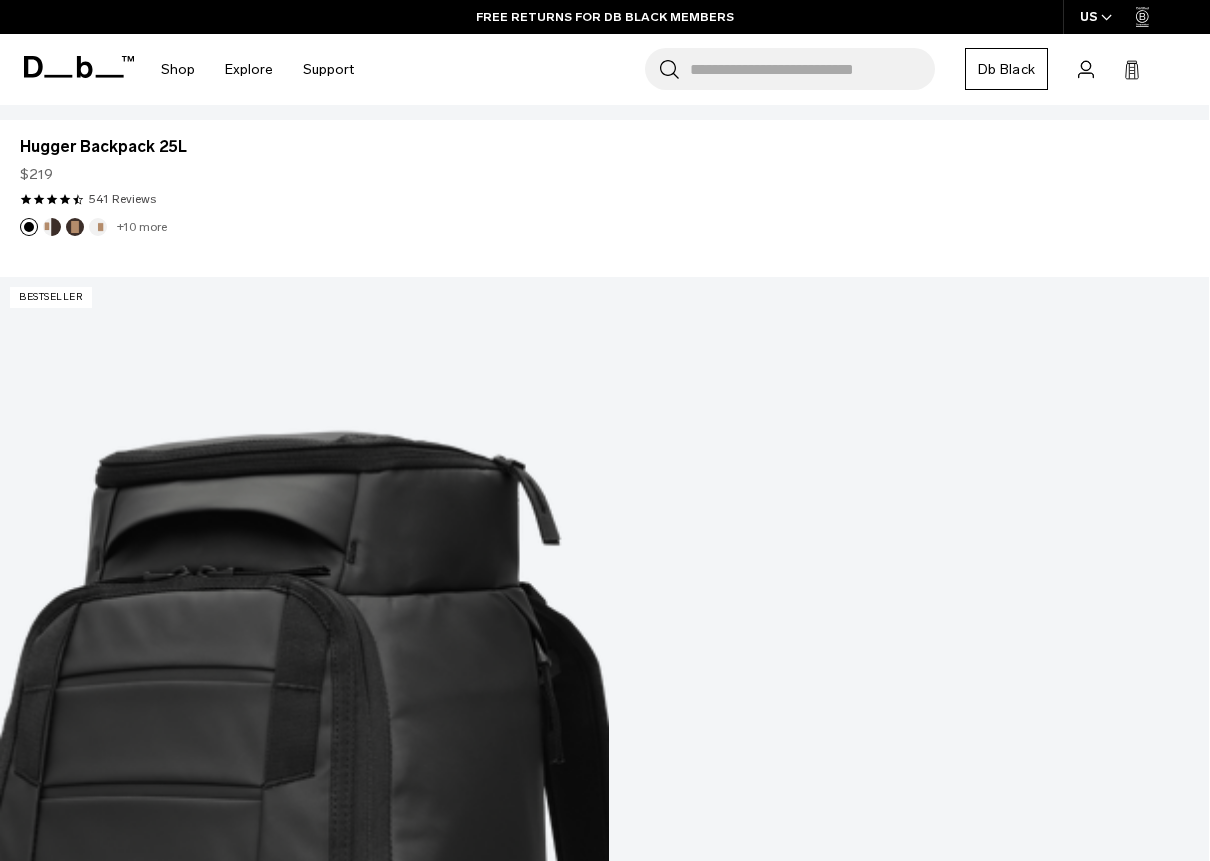 click at bounding box center (604, 20452) 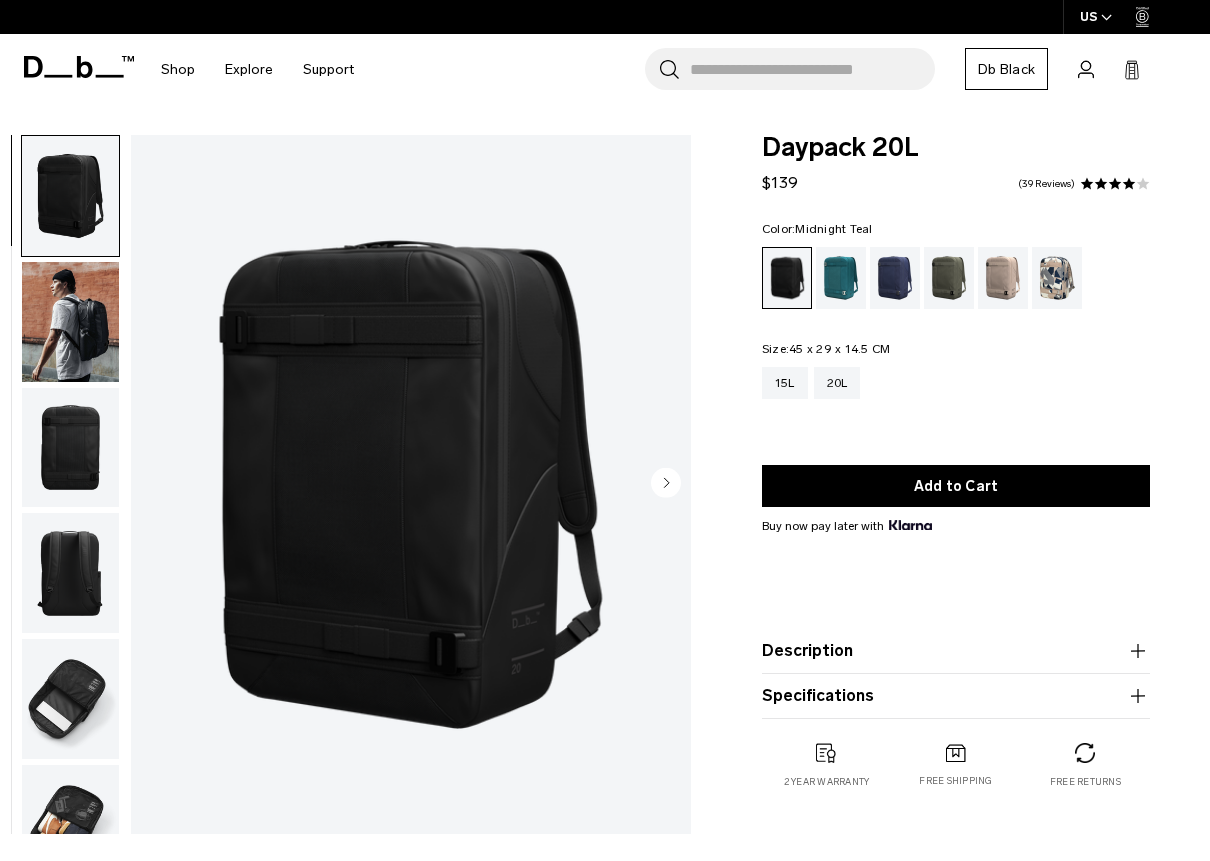 scroll, scrollTop: 0, scrollLeft: 0, axis: both 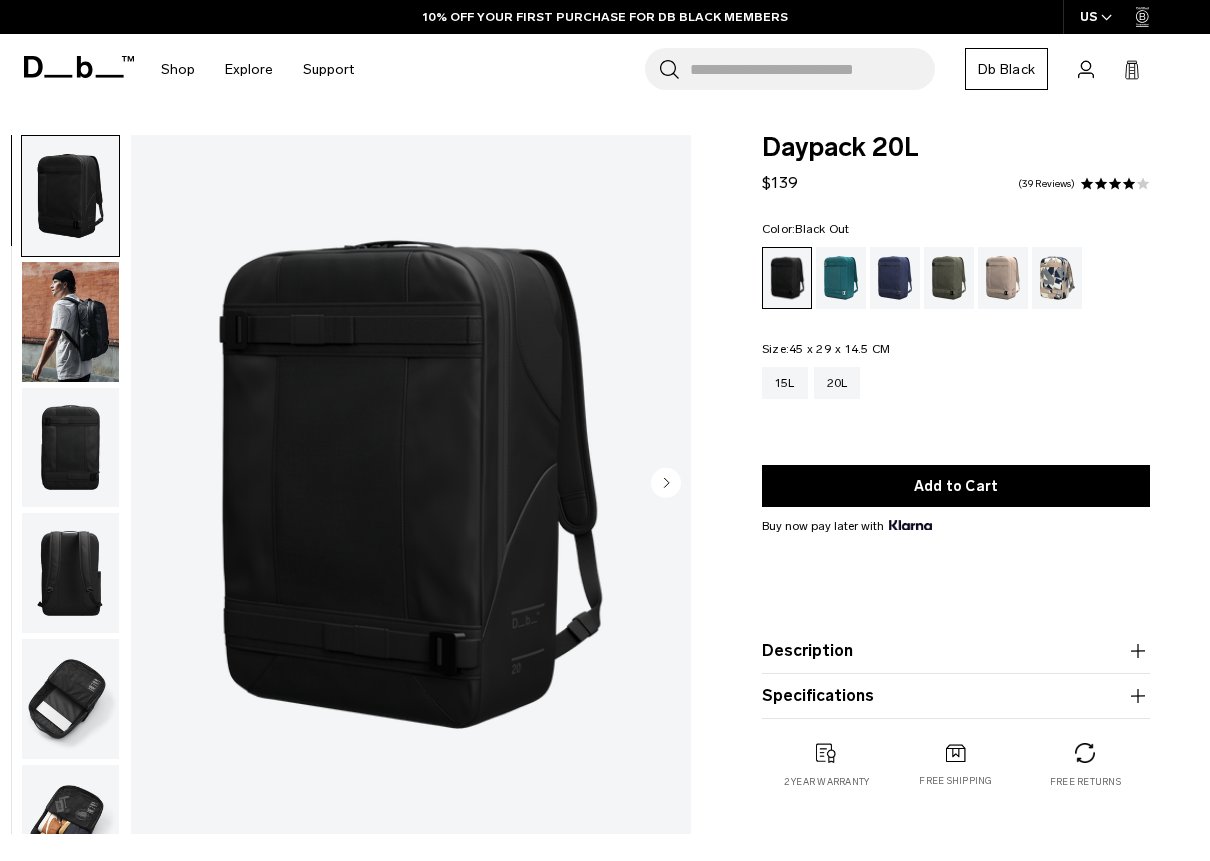 click at bounding box center (70, 322) 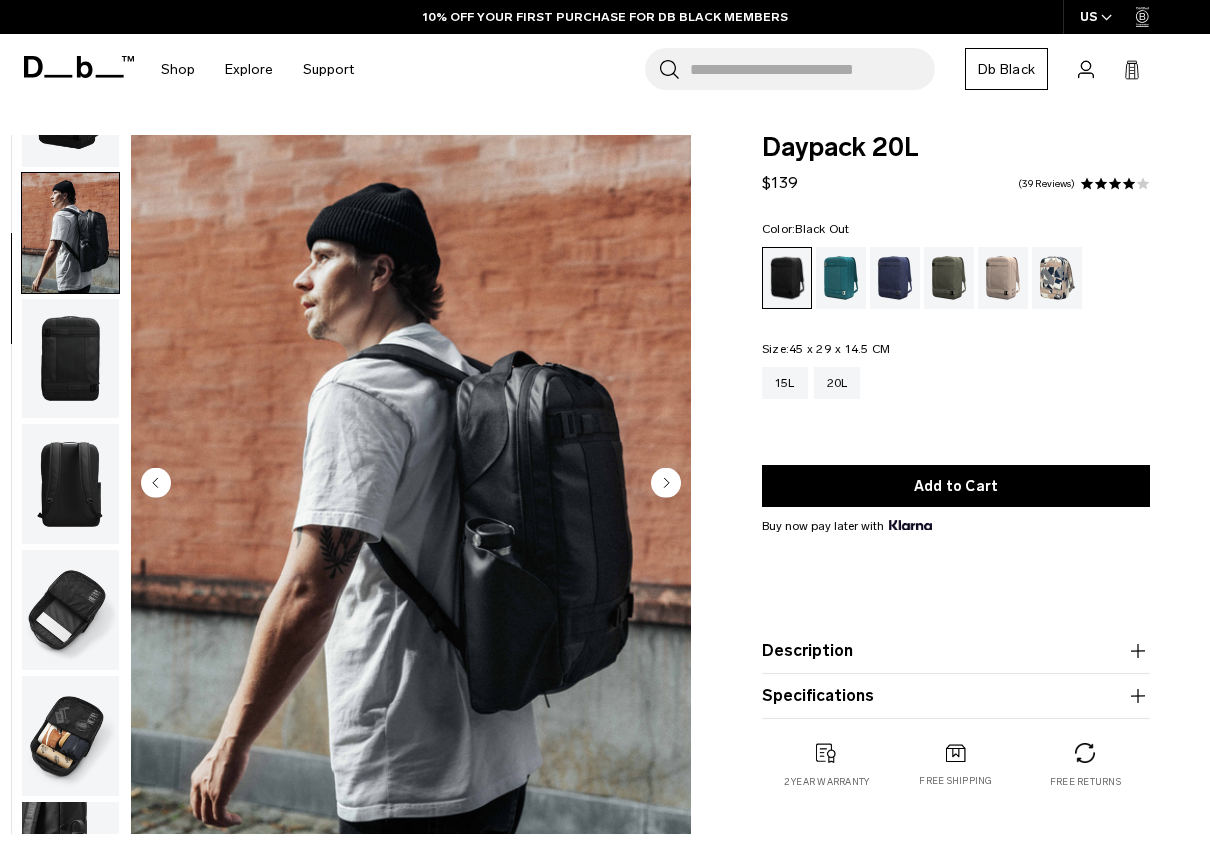 scroll, scrollTop: 126, scrollLeft: 0, axis: vertical 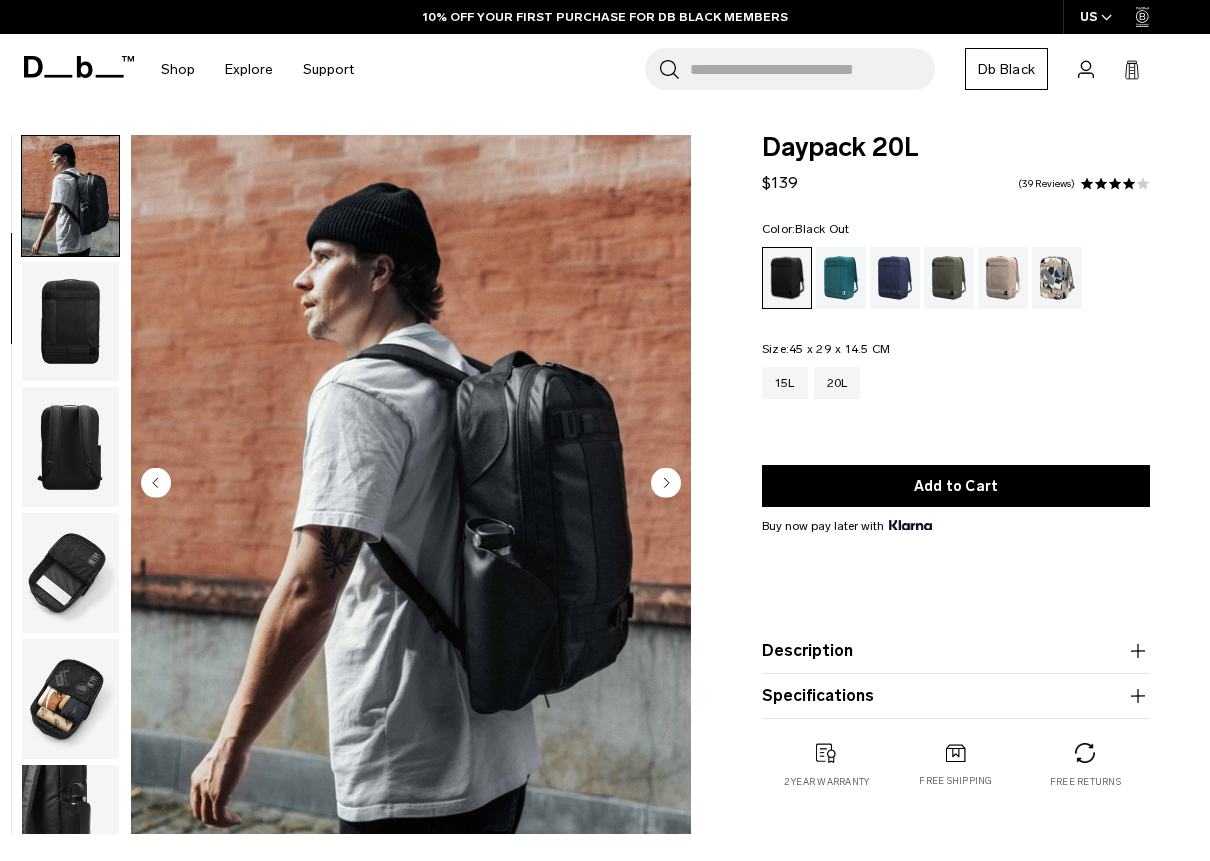 click at bounding box center (411, 484) 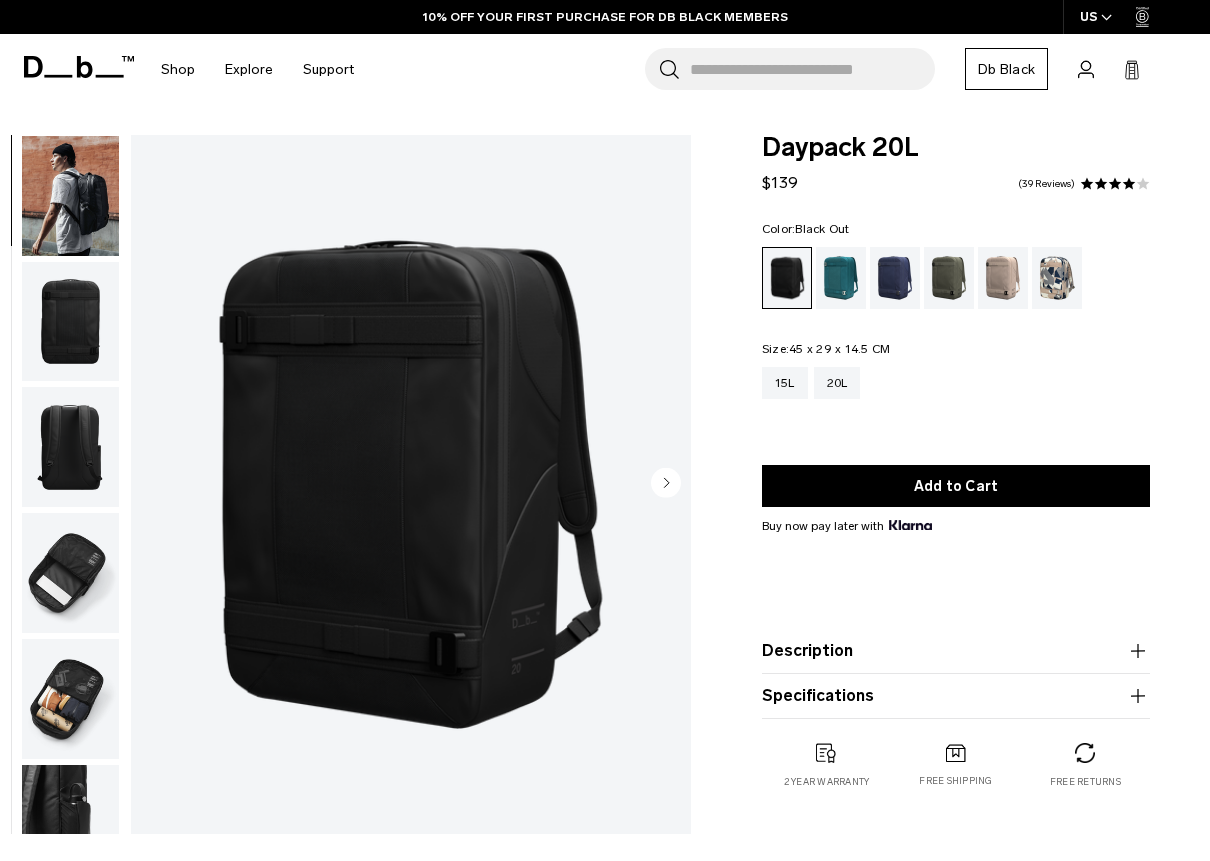 scroll, scrollTop: 0, scrollLeft: 0, axis: both 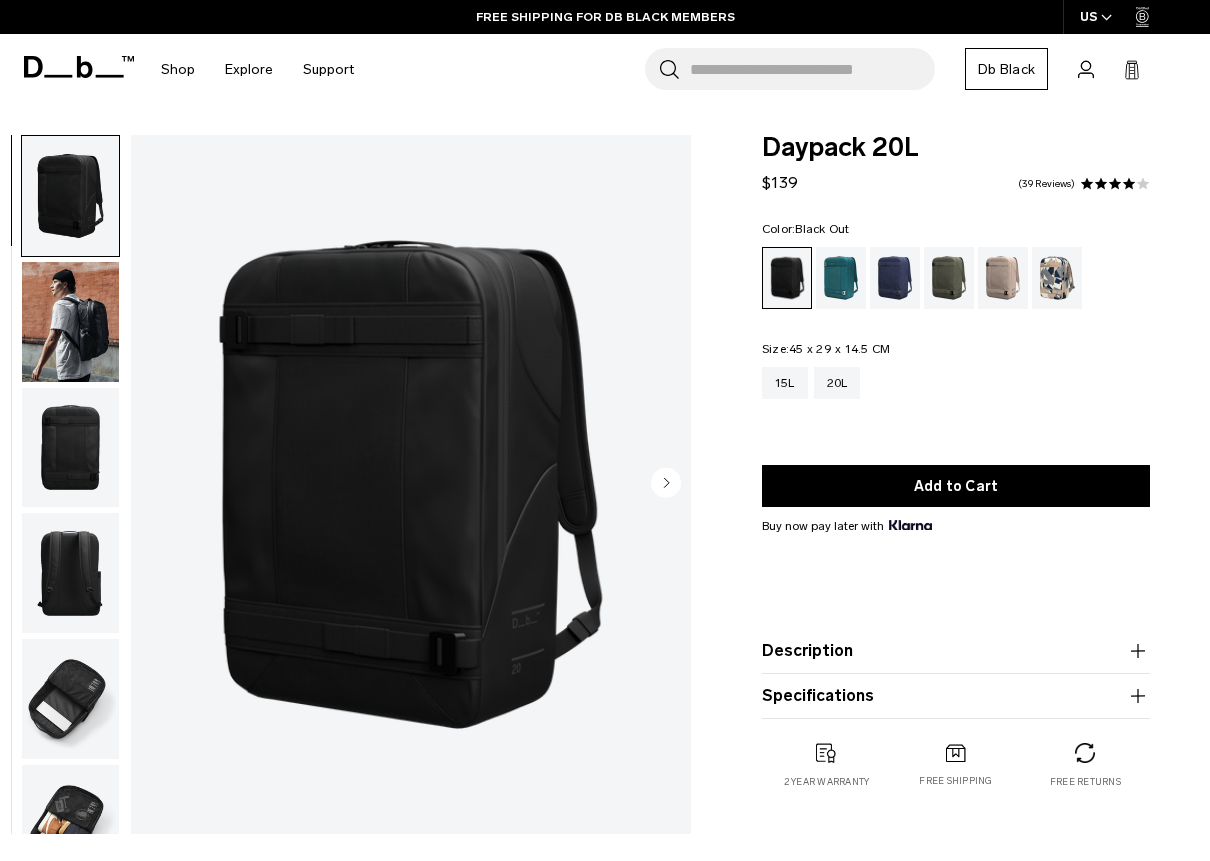 click at bounding box center [411, 484] 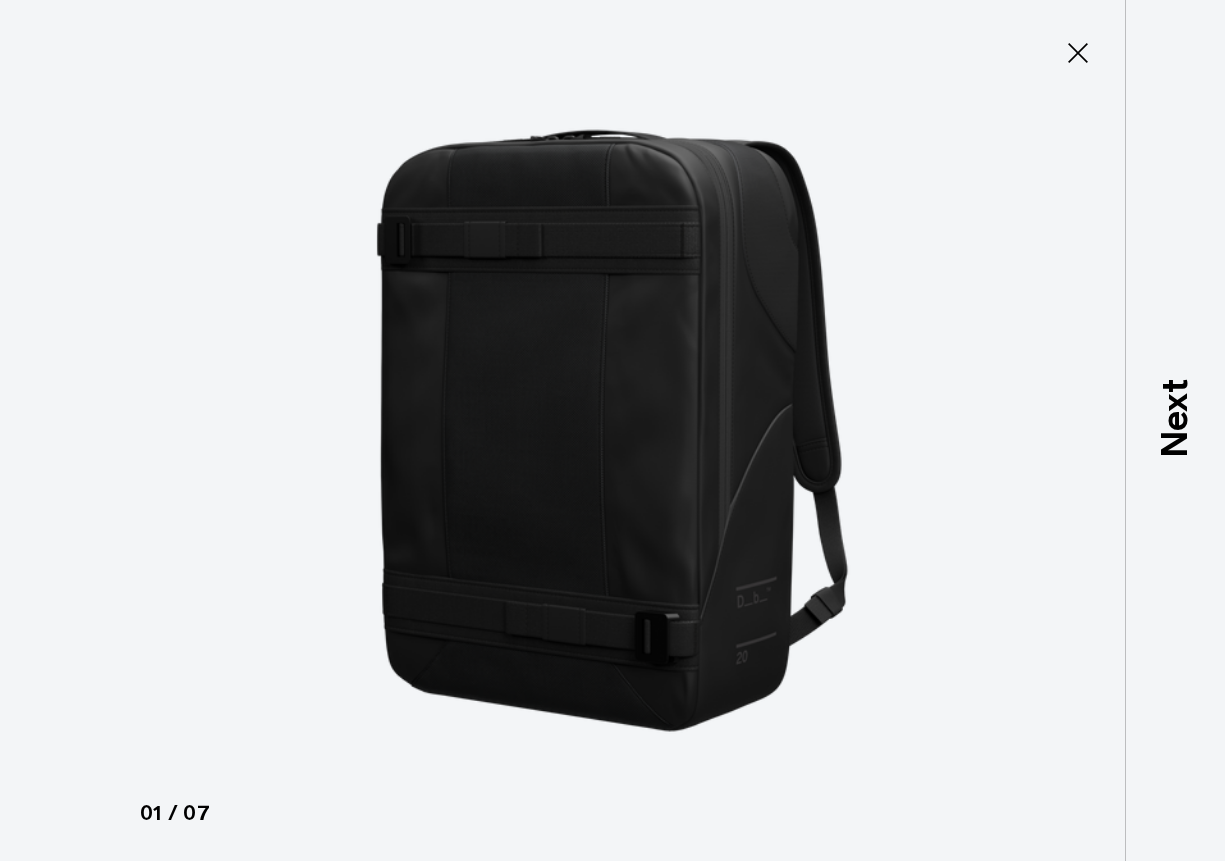 click 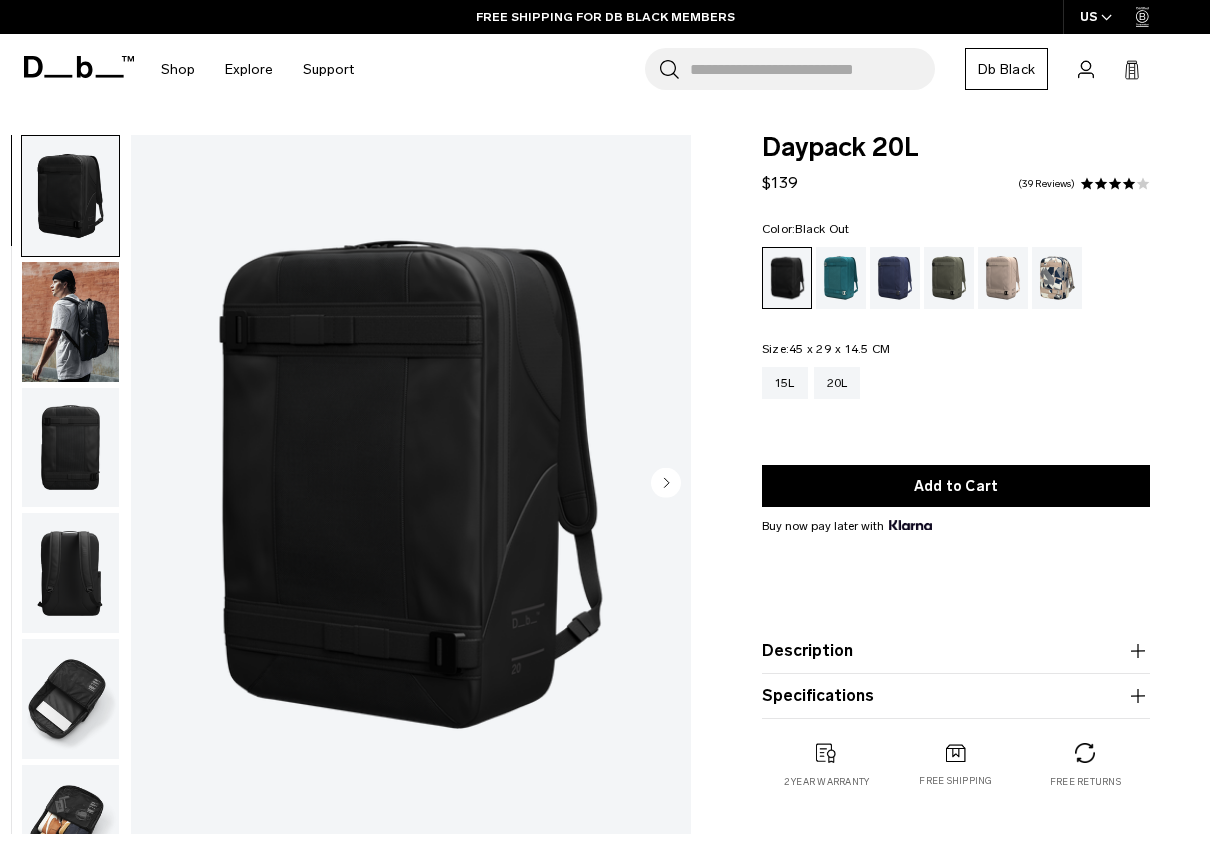 click at bounding box center [70, 699] 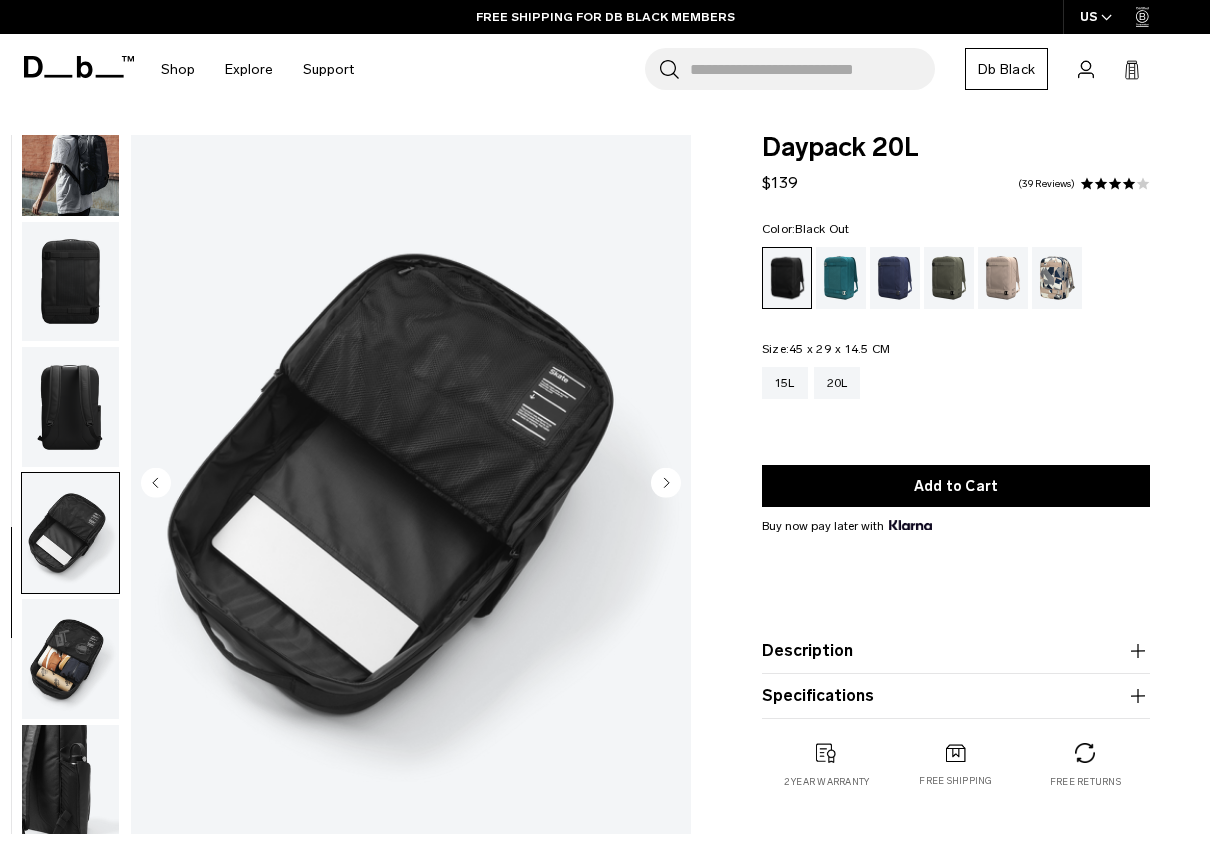 scroll, scrollTop: 177, scrollLeft: 0, axis: vertical 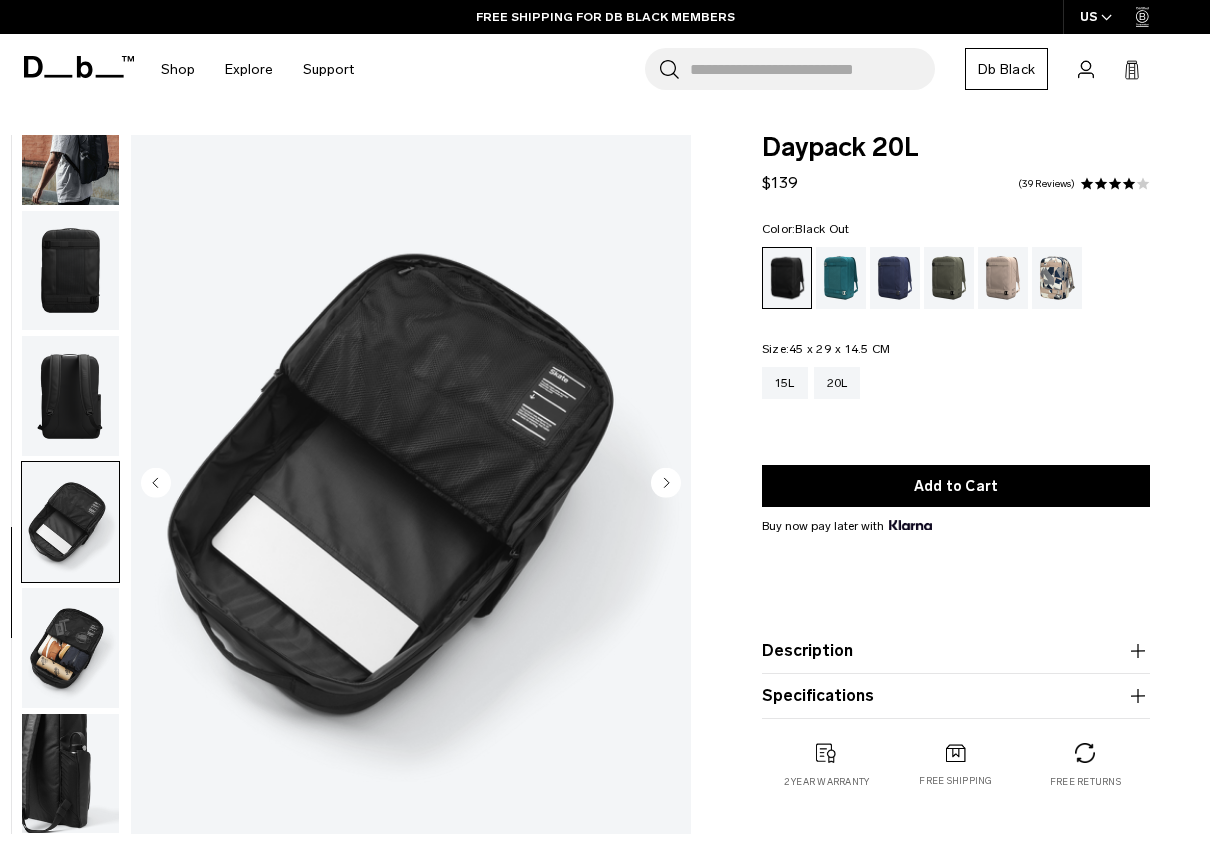 click at bounding box center [70, 648] 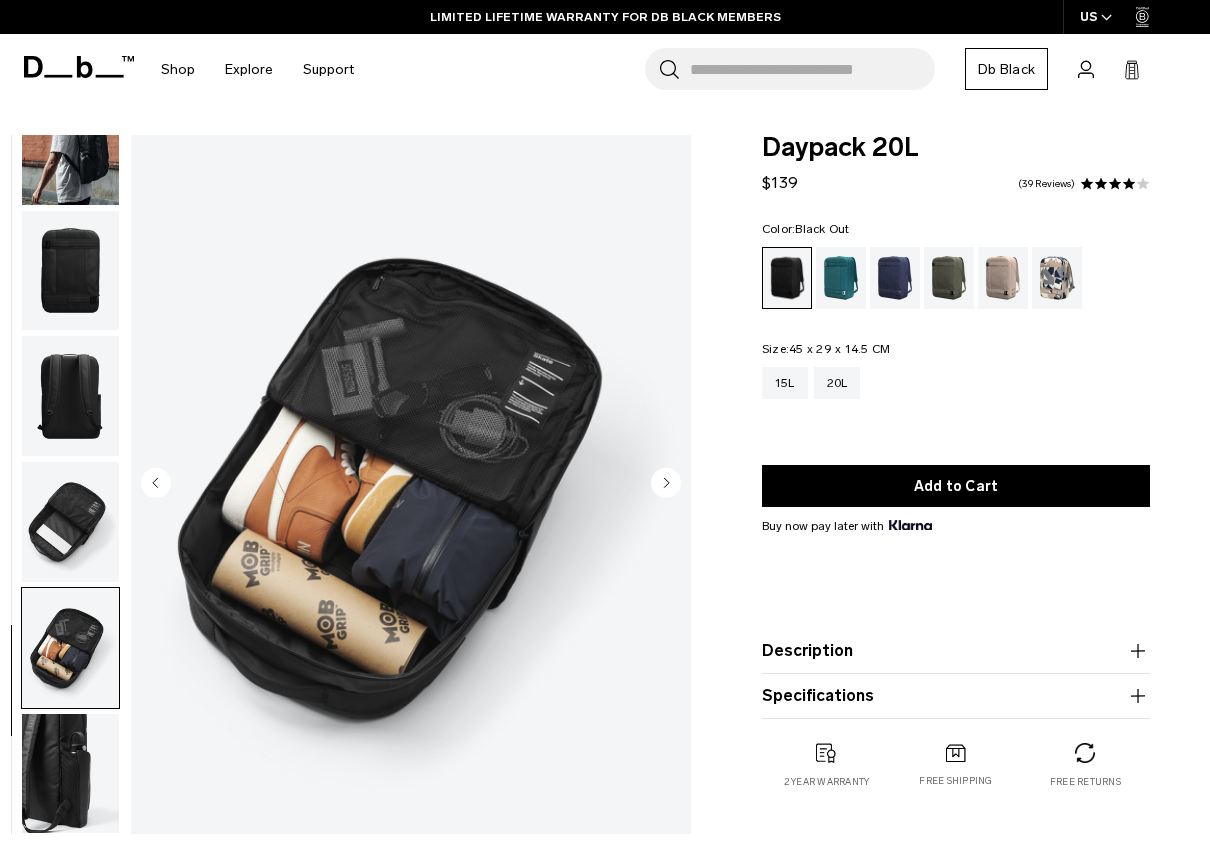 click at bounding box center [70, 774] 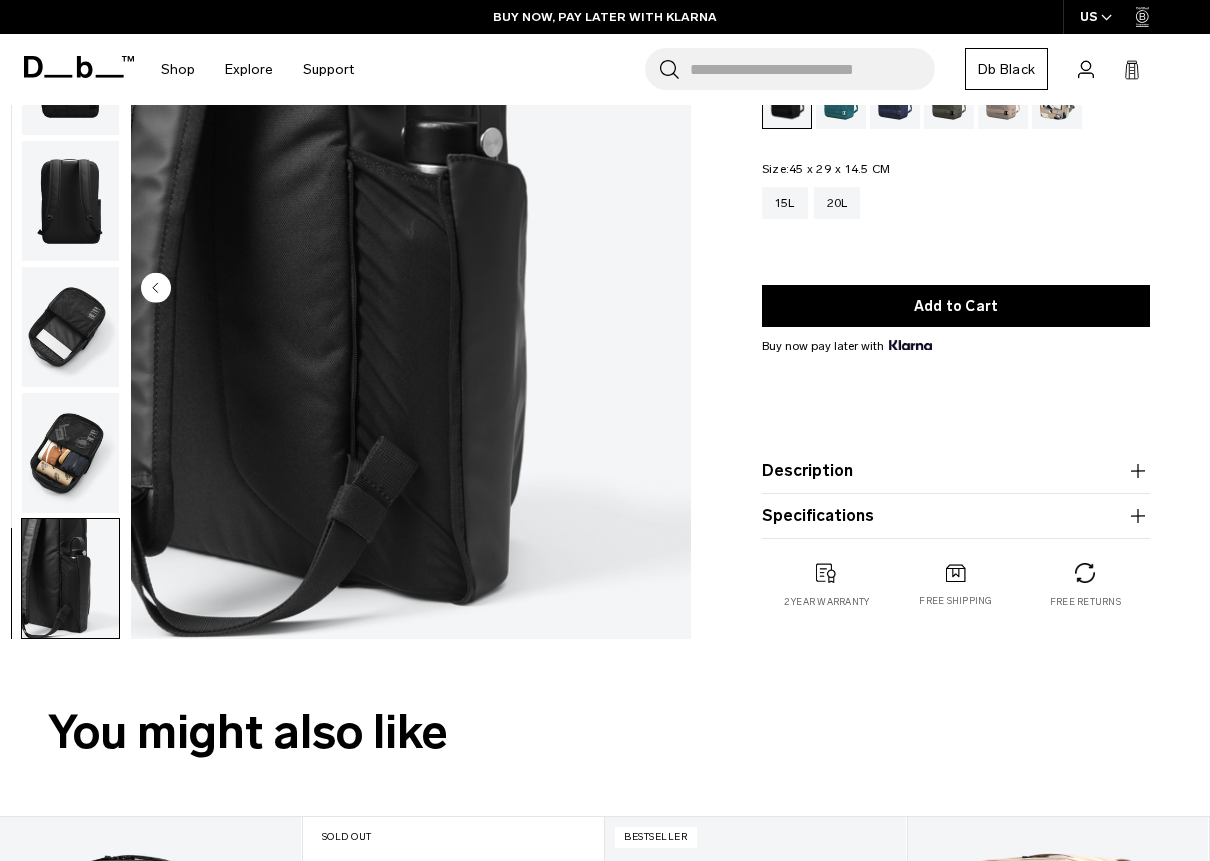 scroll, scrollTop: 0, scrollLeft: 0, axis: both 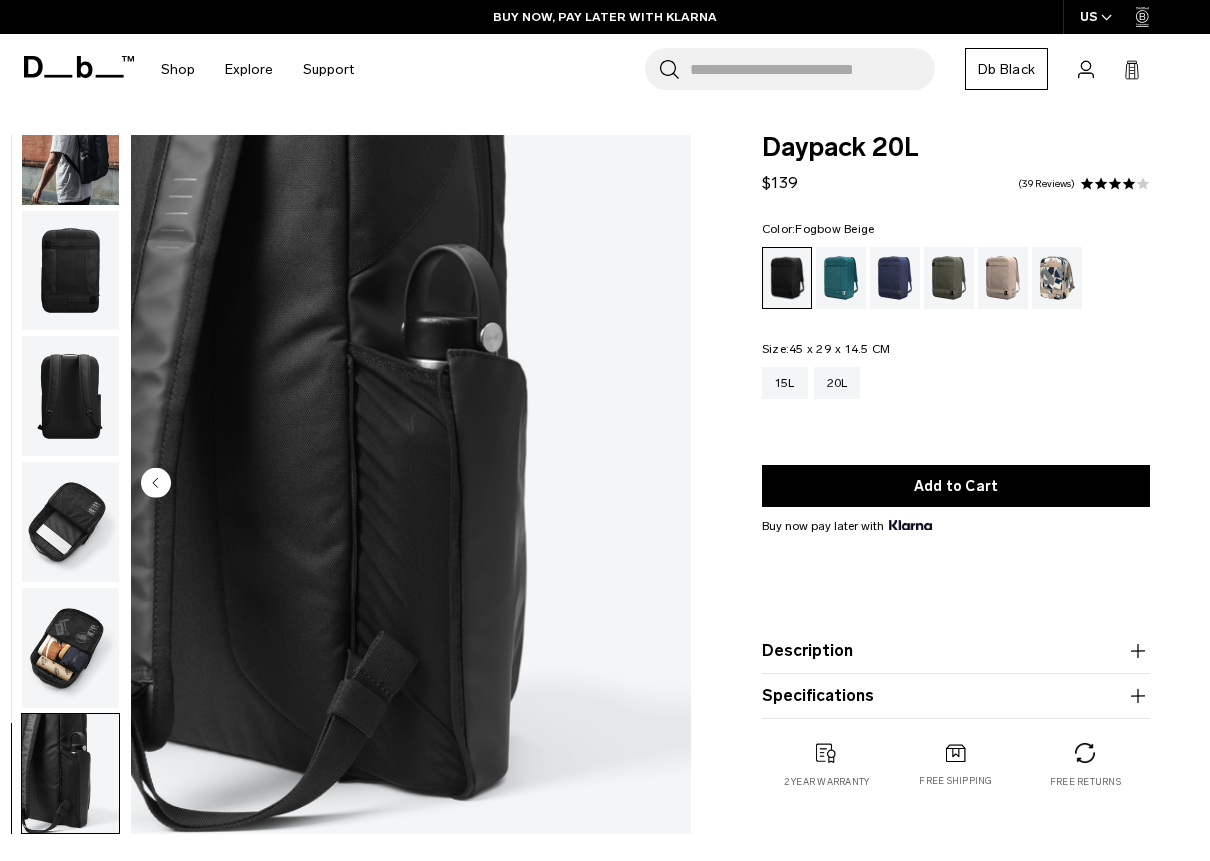 click at bounding box center [1003, 278] 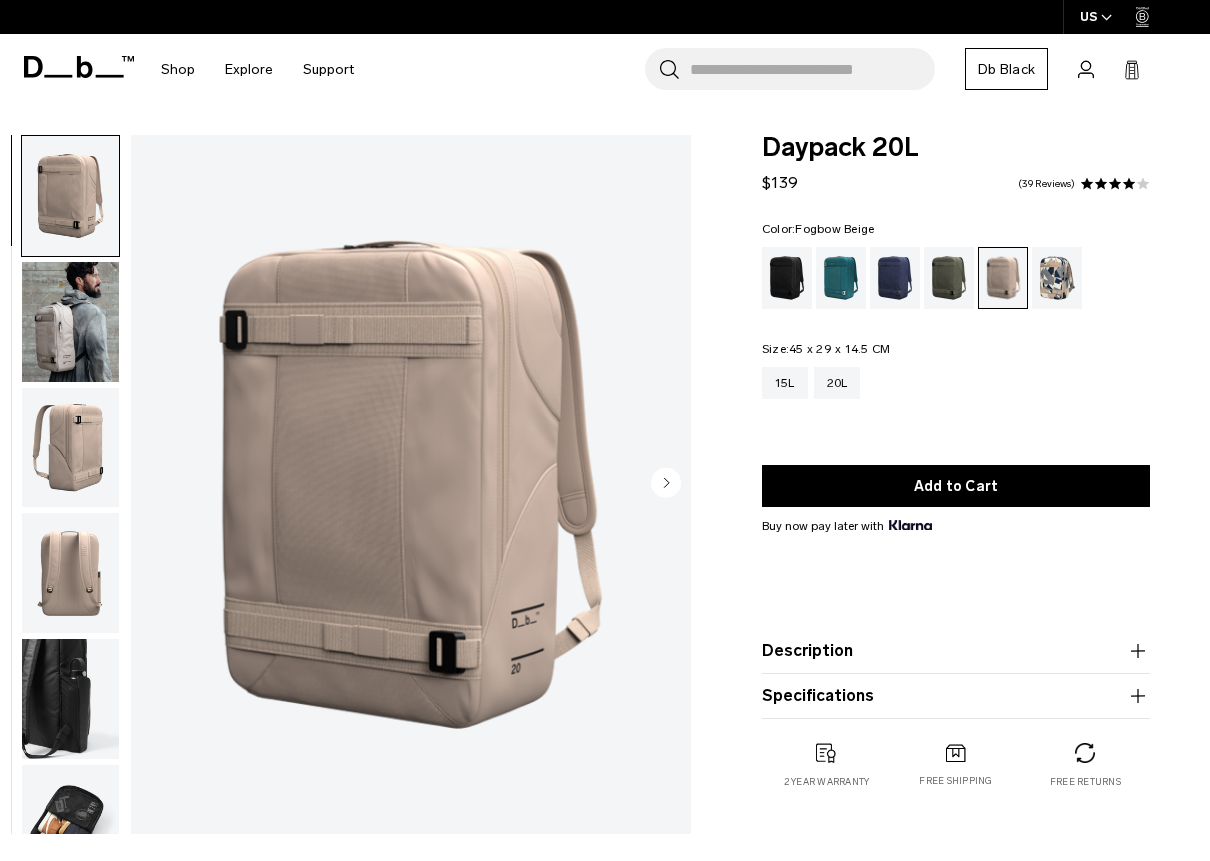 scroll, scrollTop: 0, scrollLeft: 0, axis: both 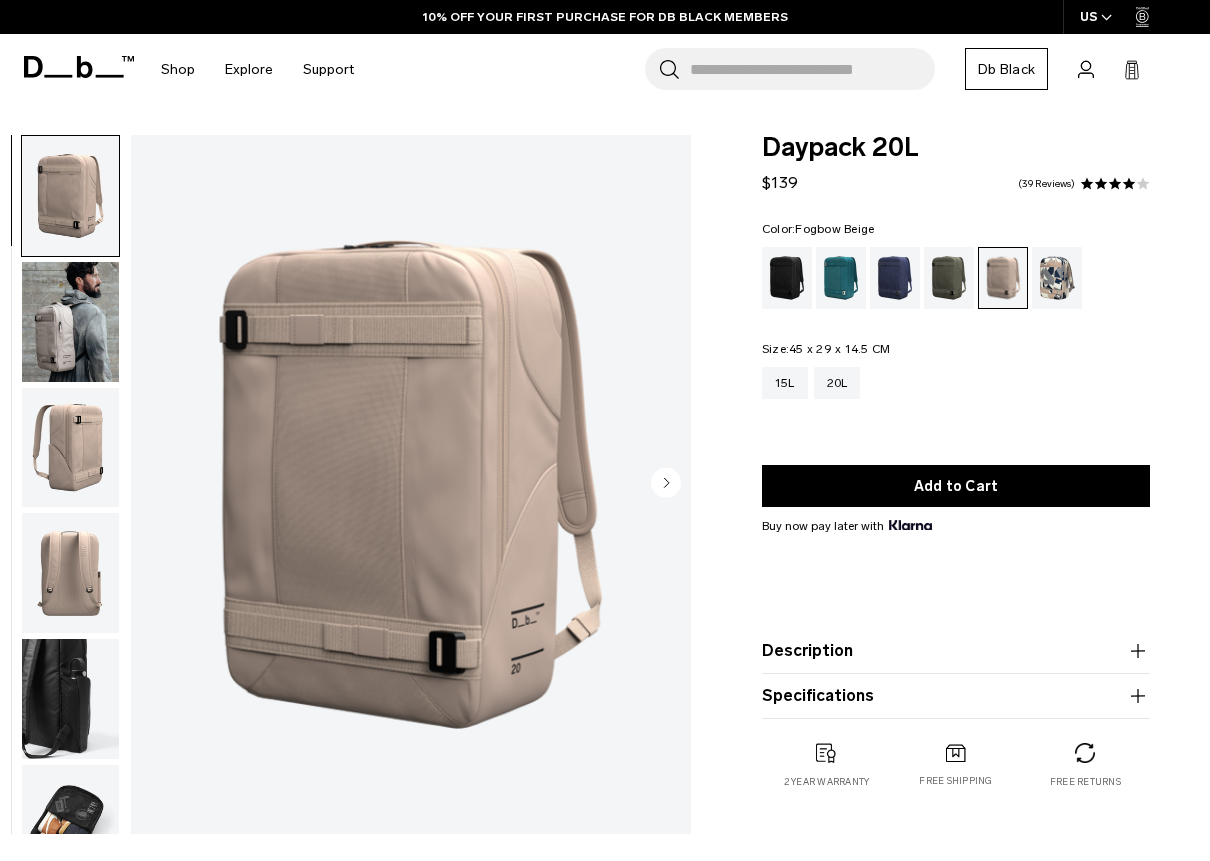 click at bounding box center (70, 322) 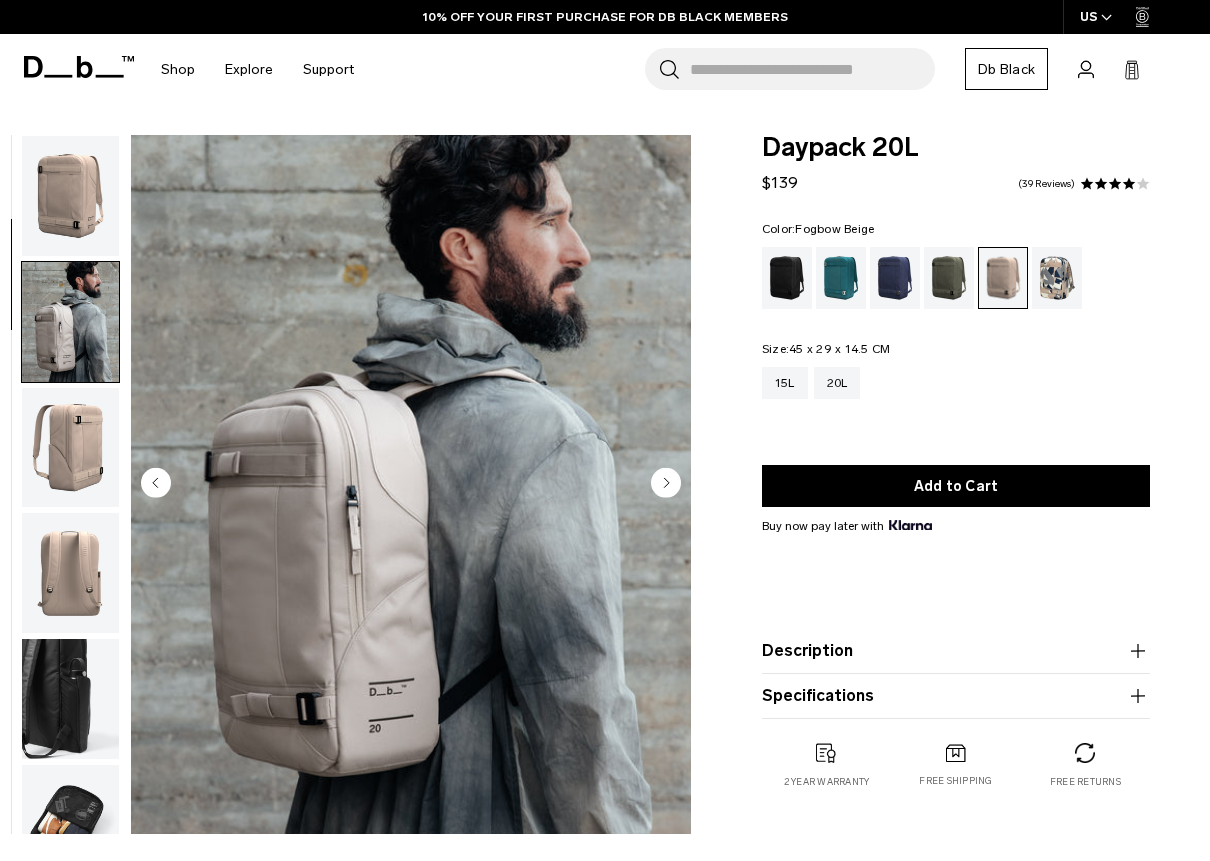 scroll, scrollTop: 126, scrollLeft: 0, axis: vertical 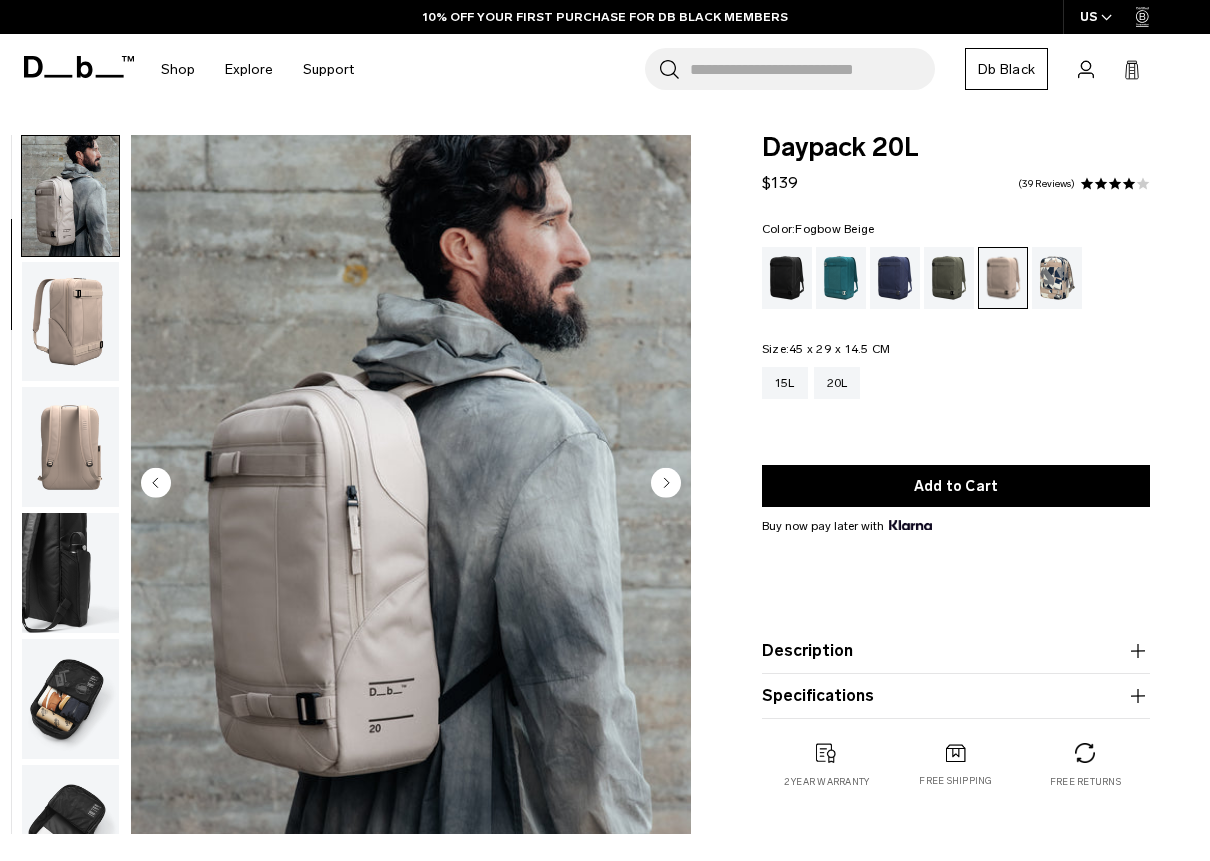 click at bounding box center (70, 573) 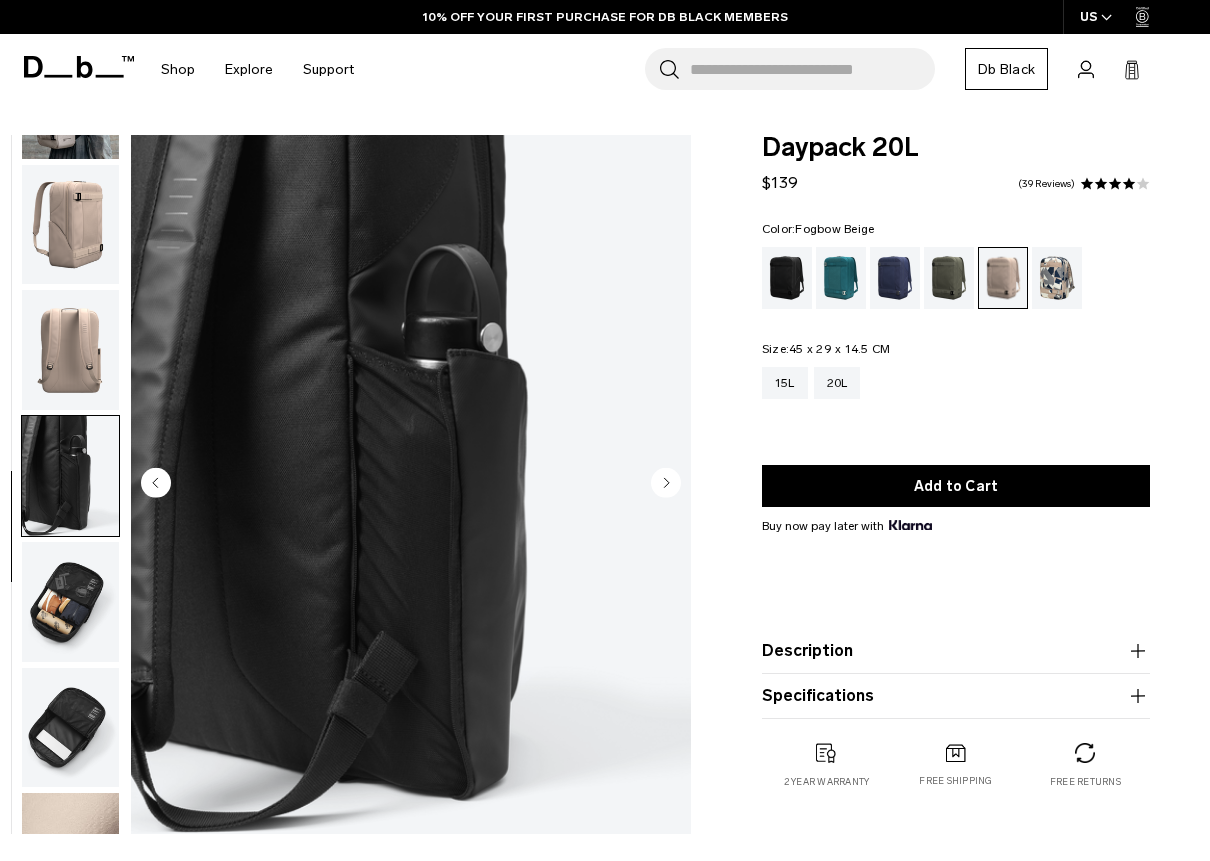 scroll, scrollTop: 303, scrollLeft: 0, axis: vertical 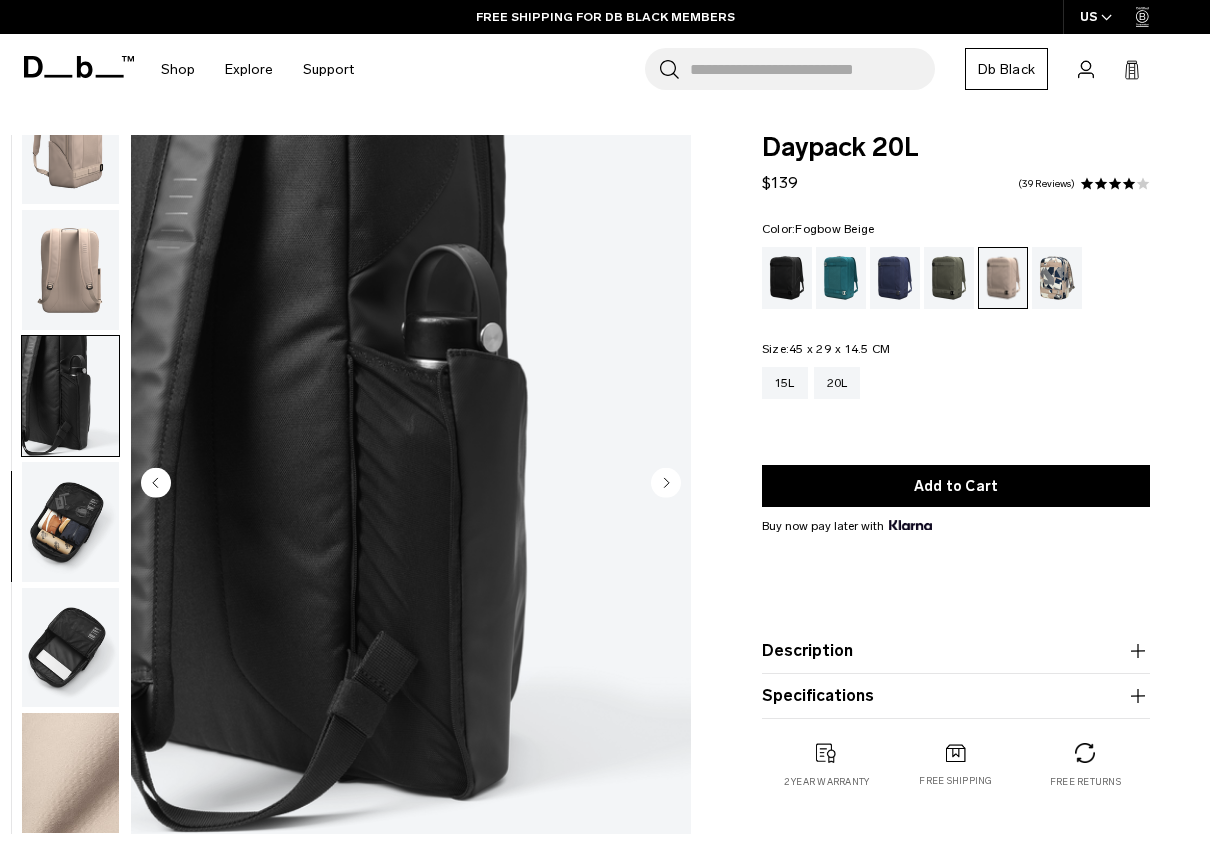 click at bounding box center (70, 396) 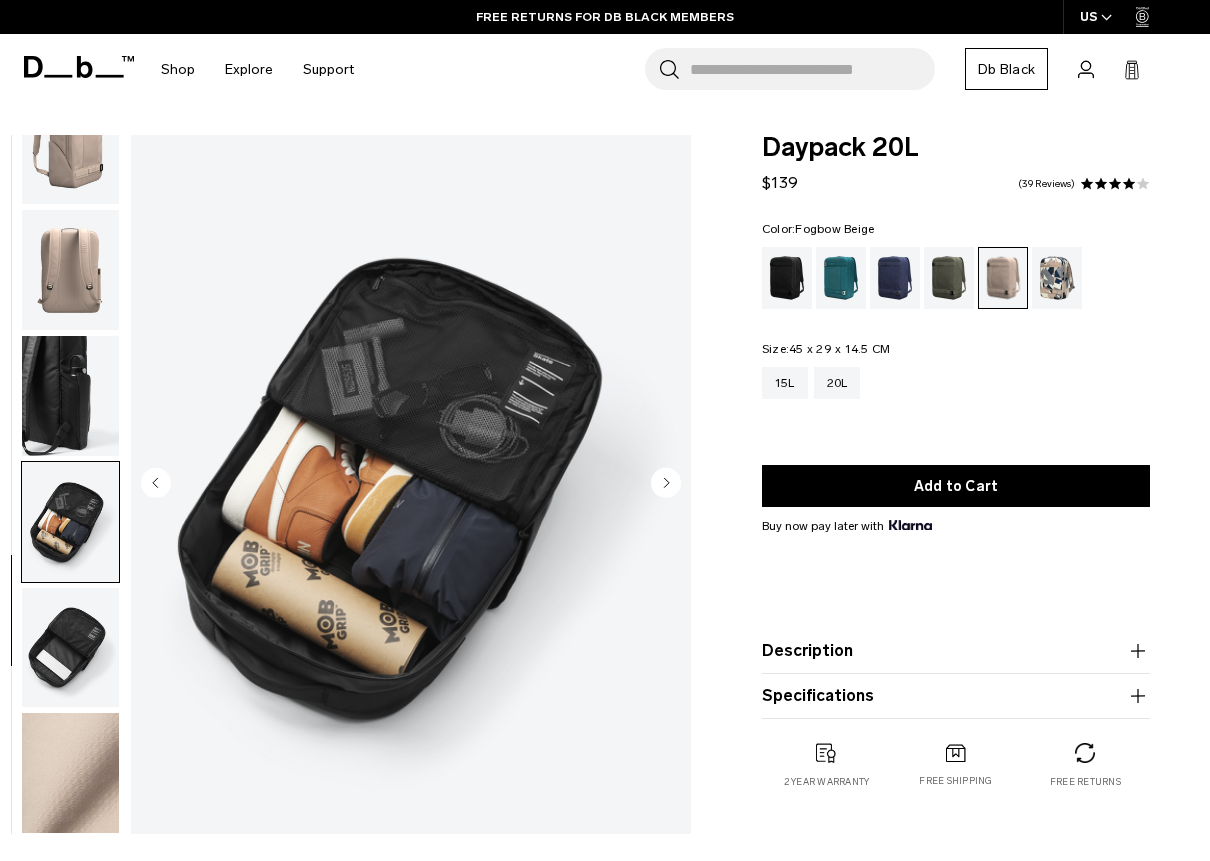 click at bounding box center [70, 648] 